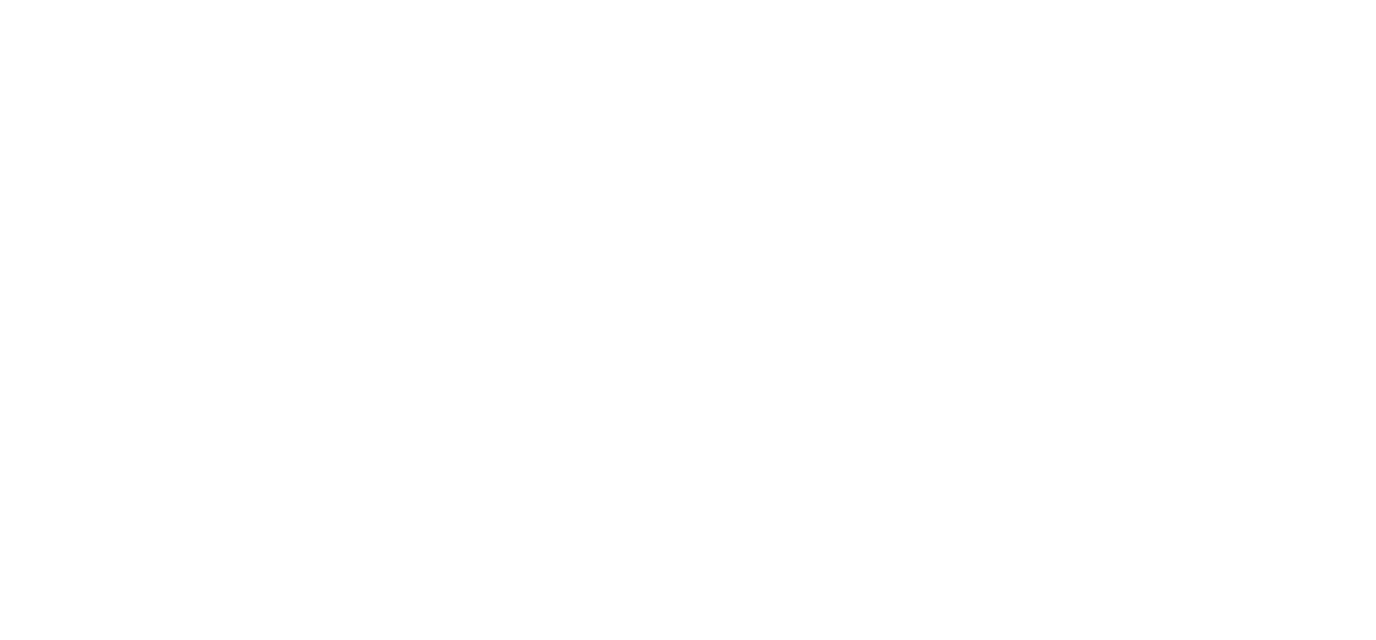 scroll, scrollTop: 0, scrollLeft: 0, axis: both 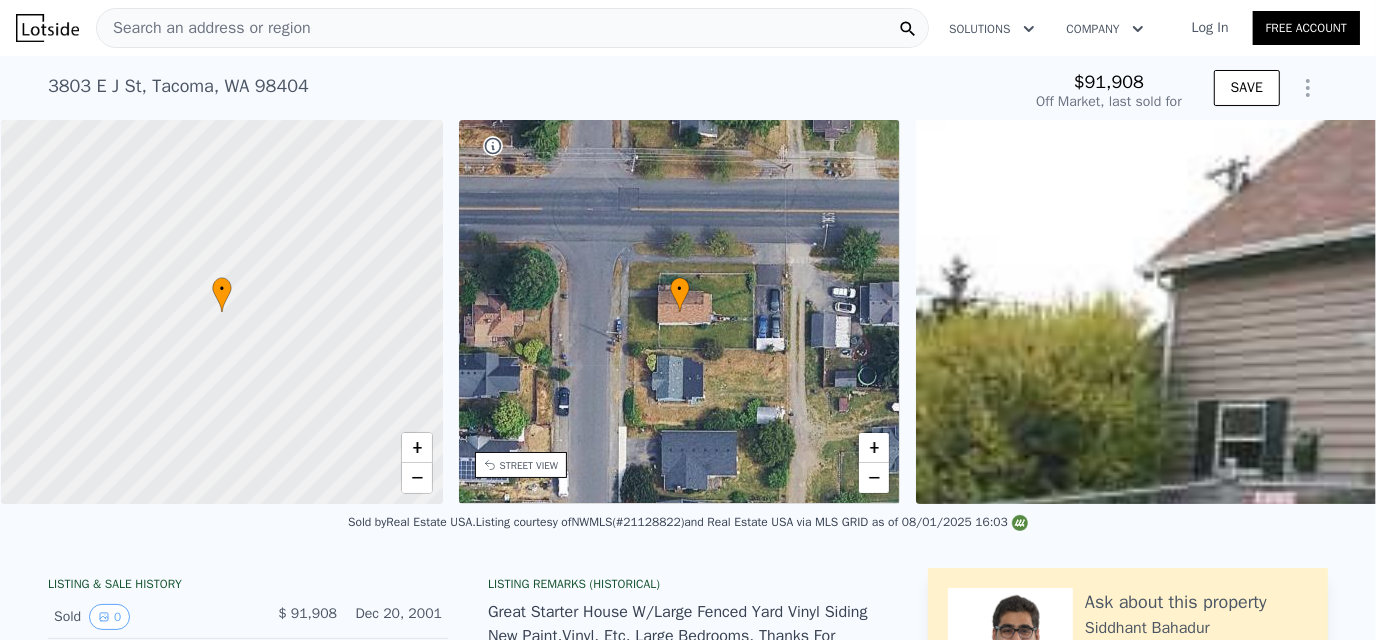 click 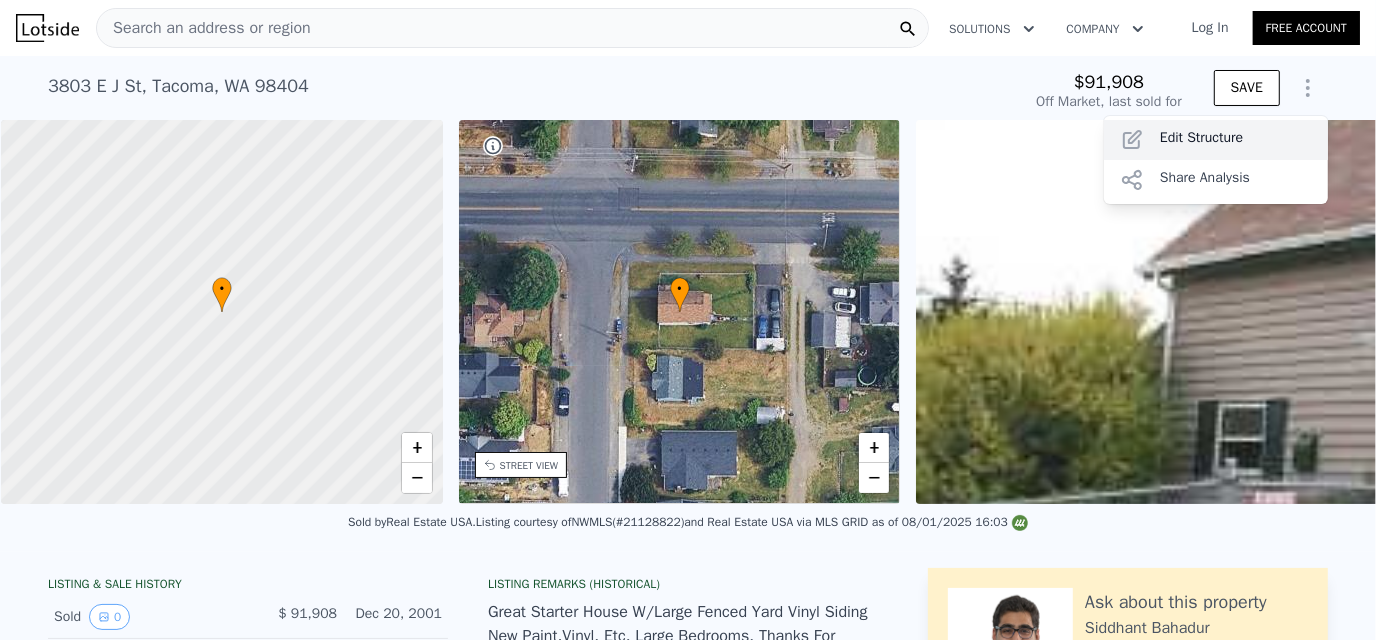 click on "Edit Structure" at bounding box center (1216, 140) 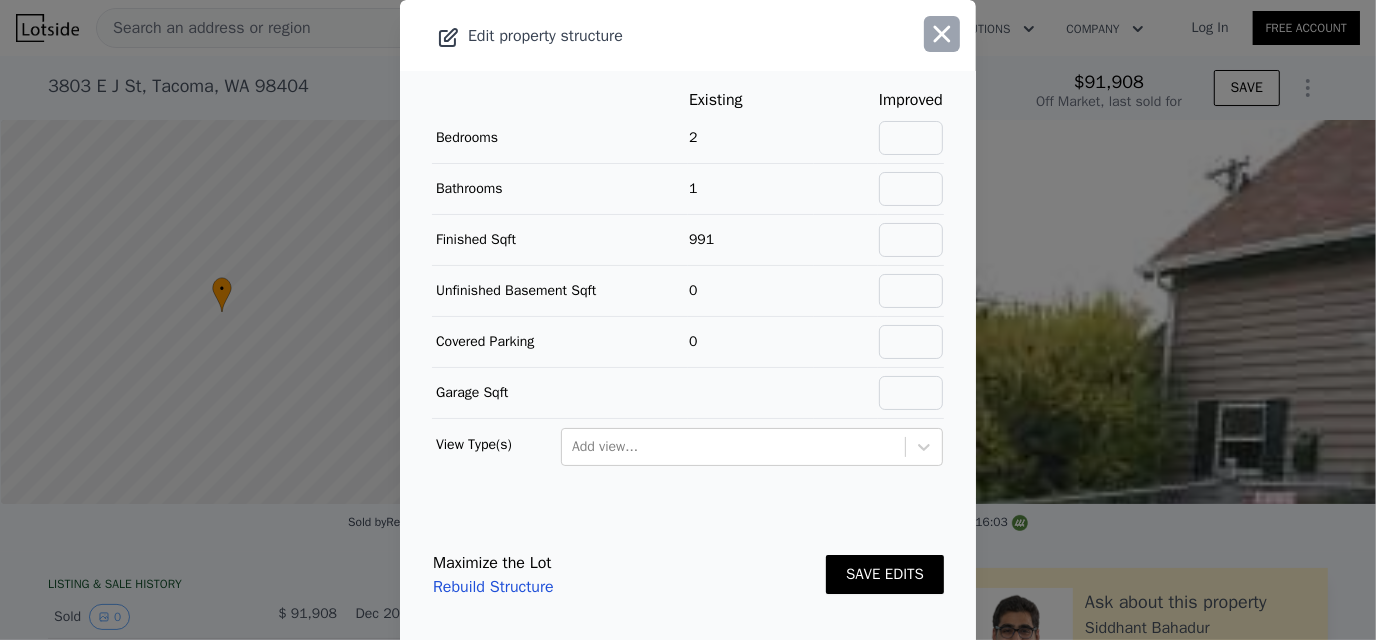 click 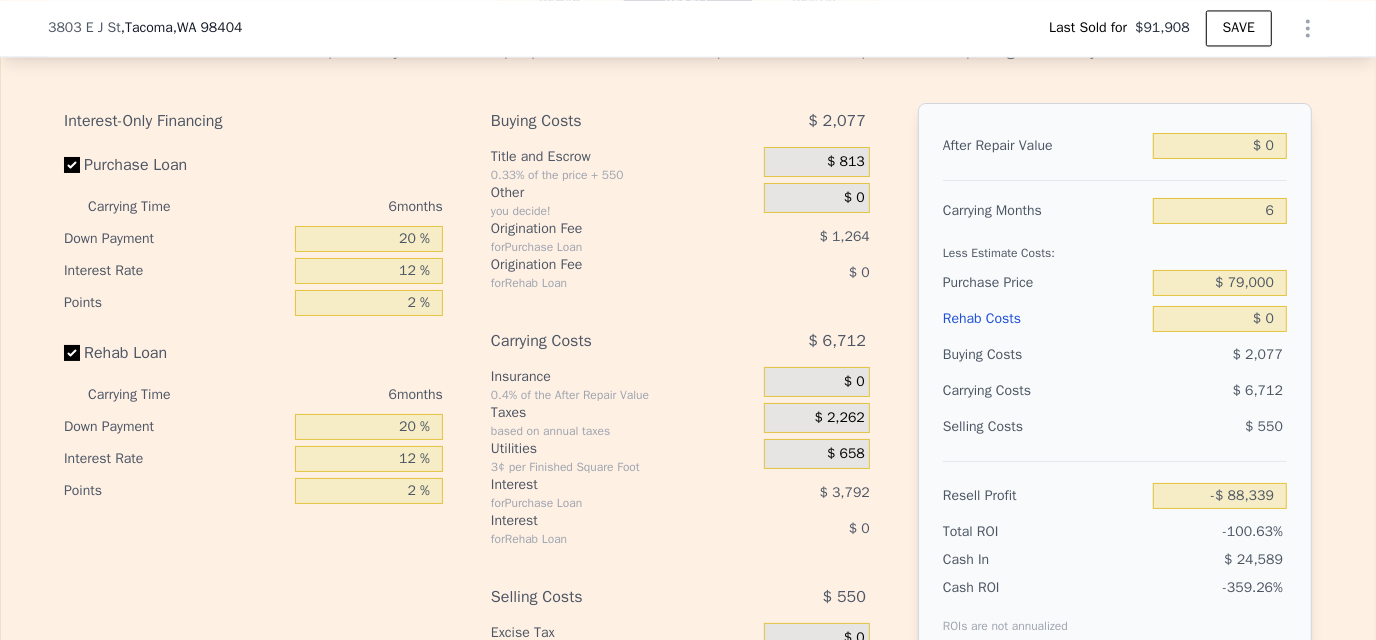 scroll, scrollTop: 3193, scrollLeft: 0, axis: vertical 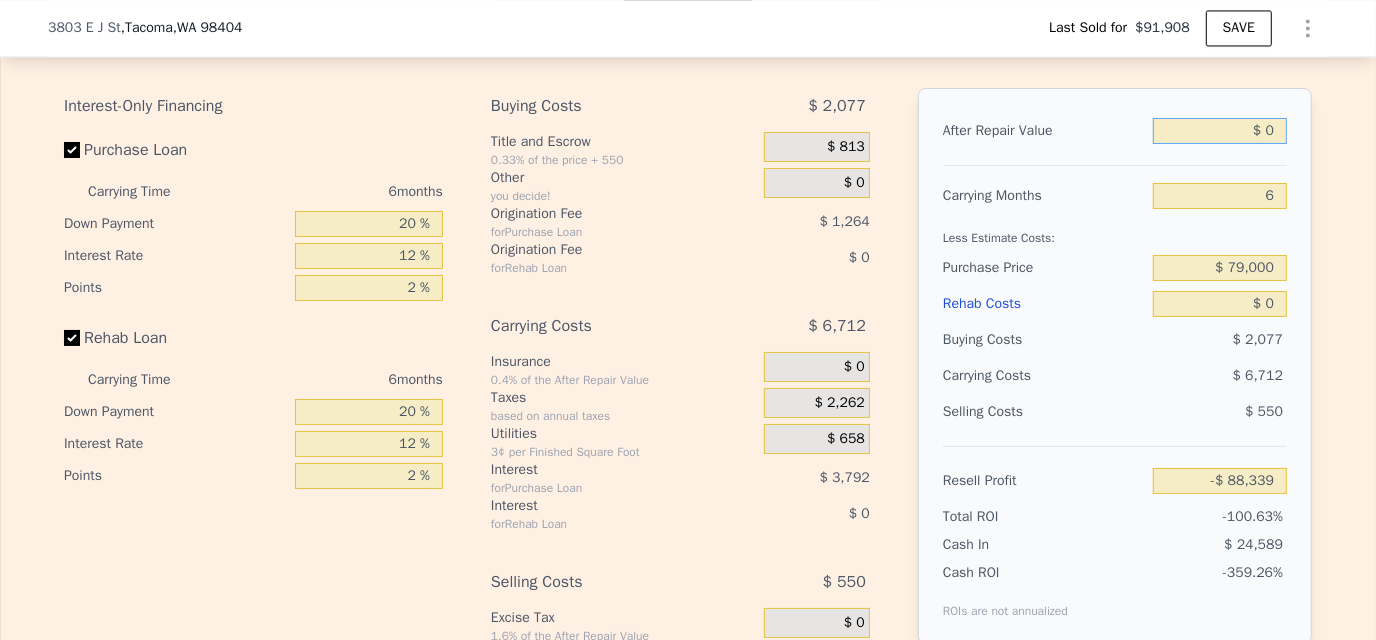 click on "$ 0" at bounding box center [1220, 131] 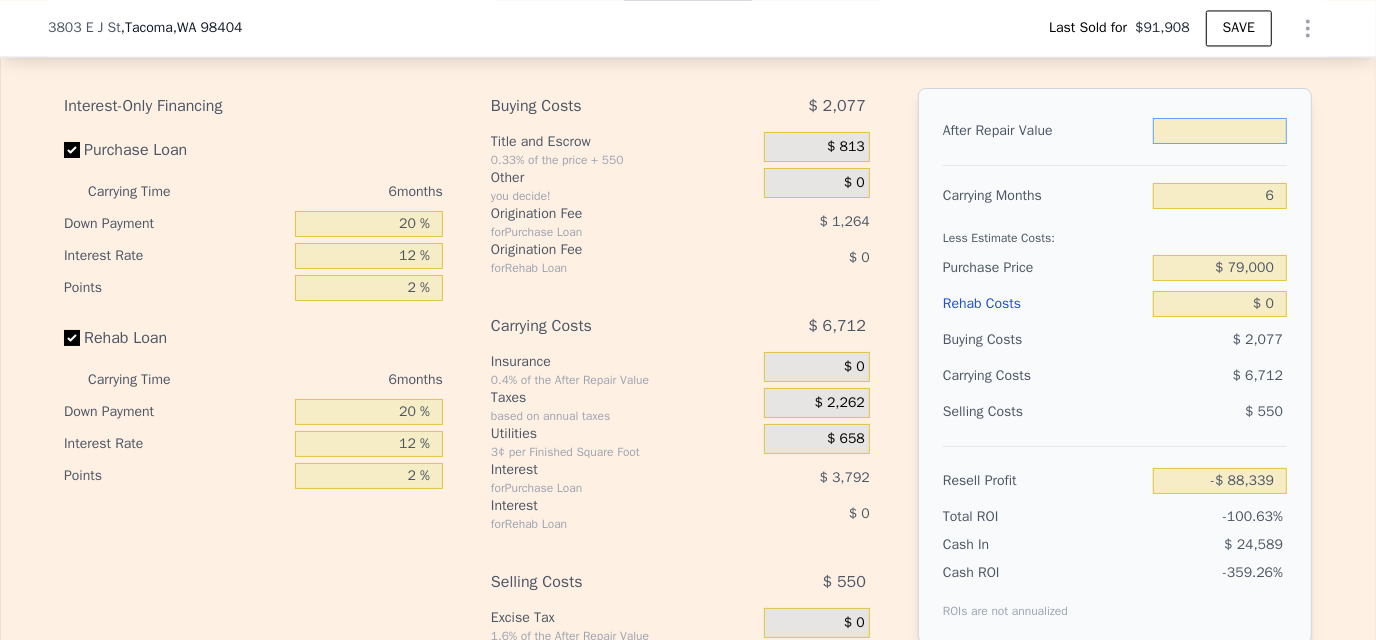type on "$ 3" 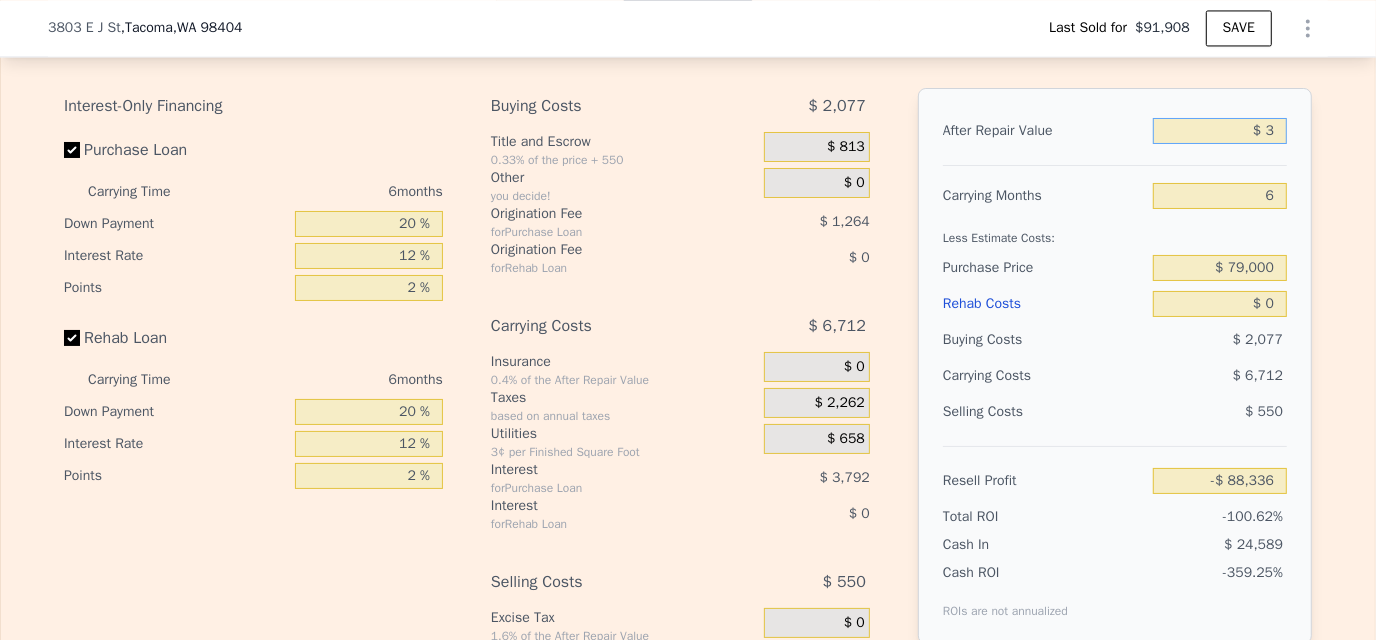 type on "-$ 88,336" 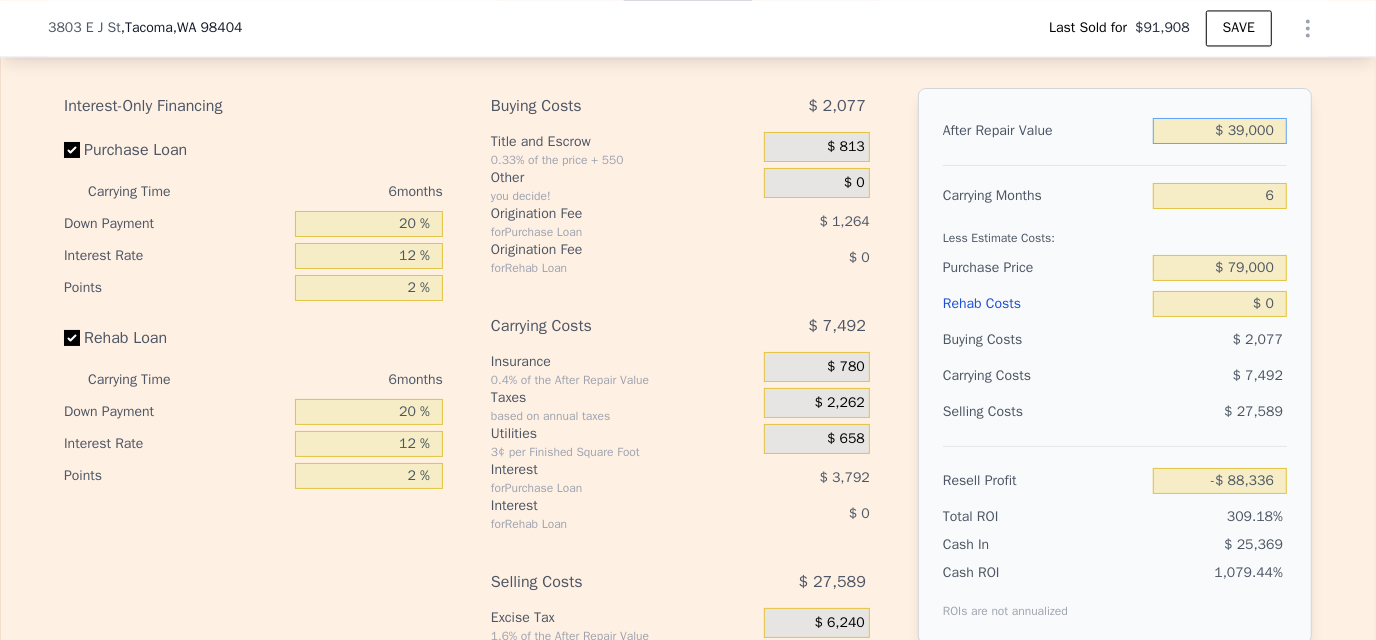 type on "$ 390,000" 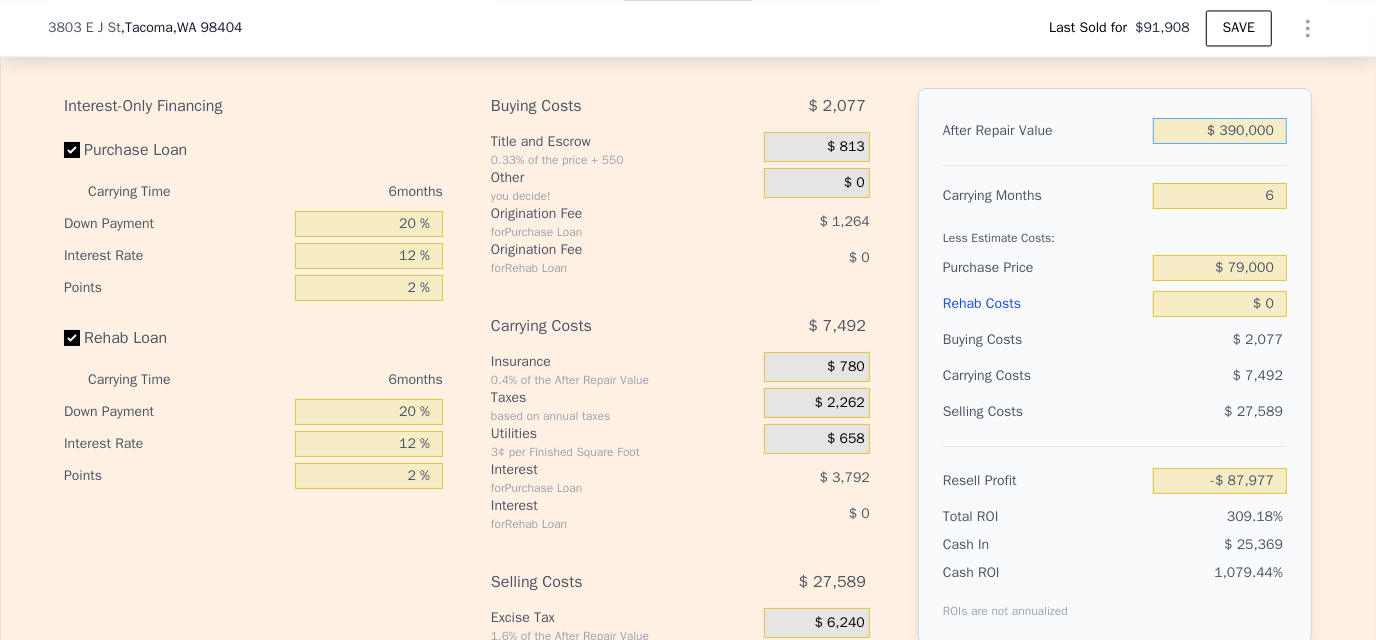 type on "$ 273,842" 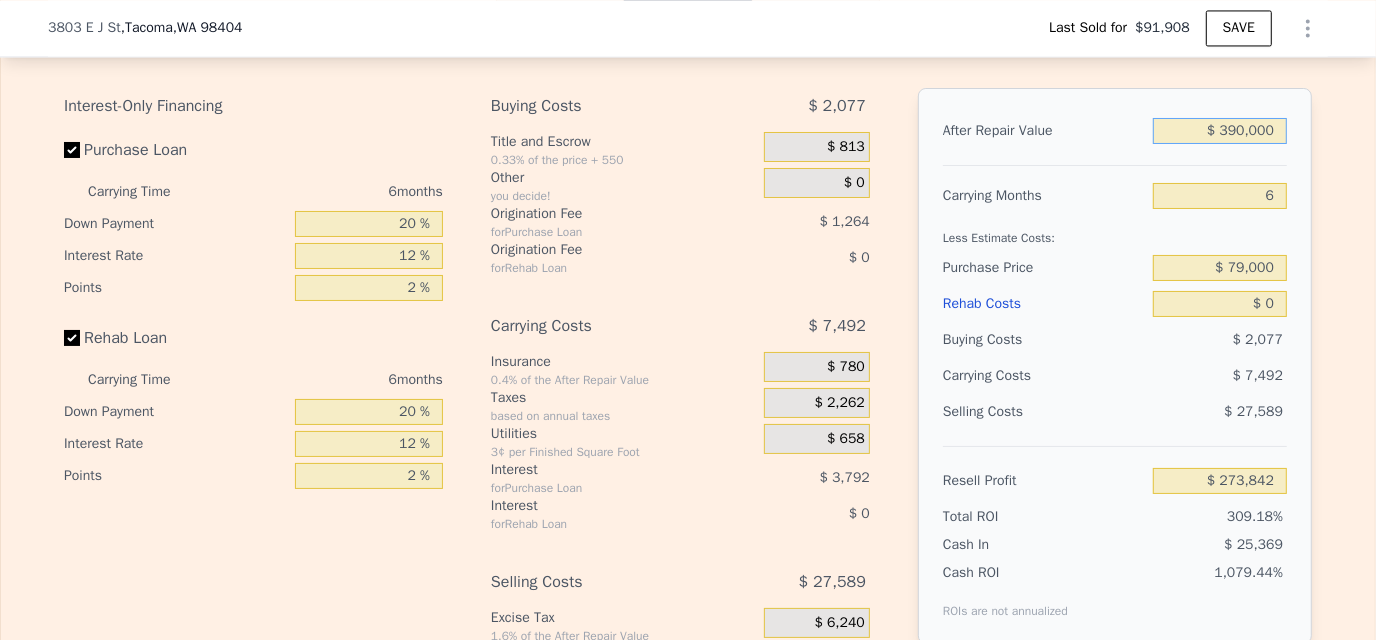 type on "$ 390,000" 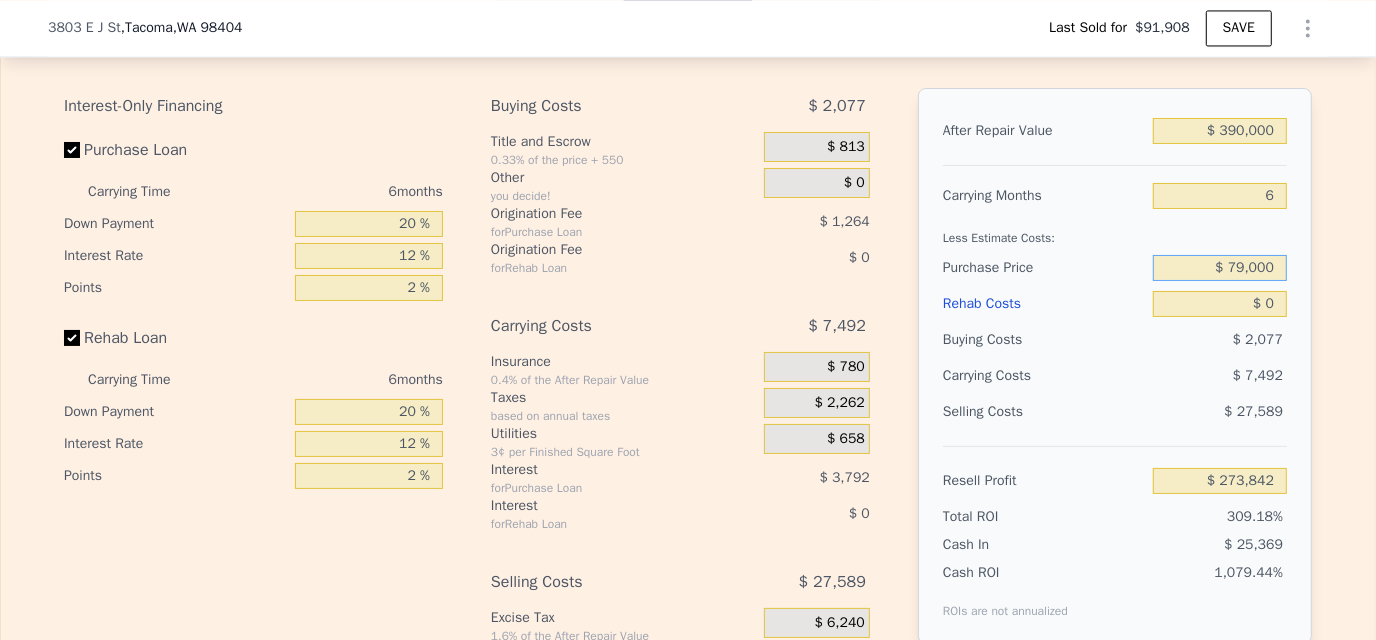 click on "$ 79,000" at bounding box center (1220, 268) 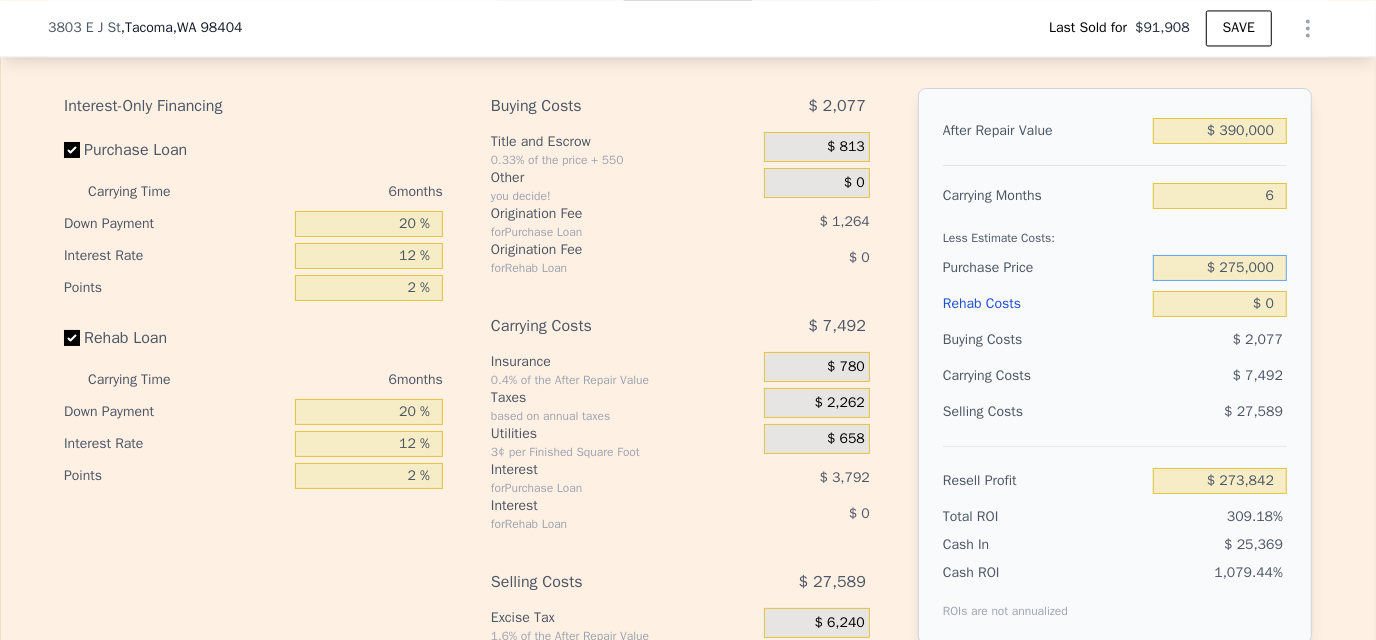 type on "$ 275,000" 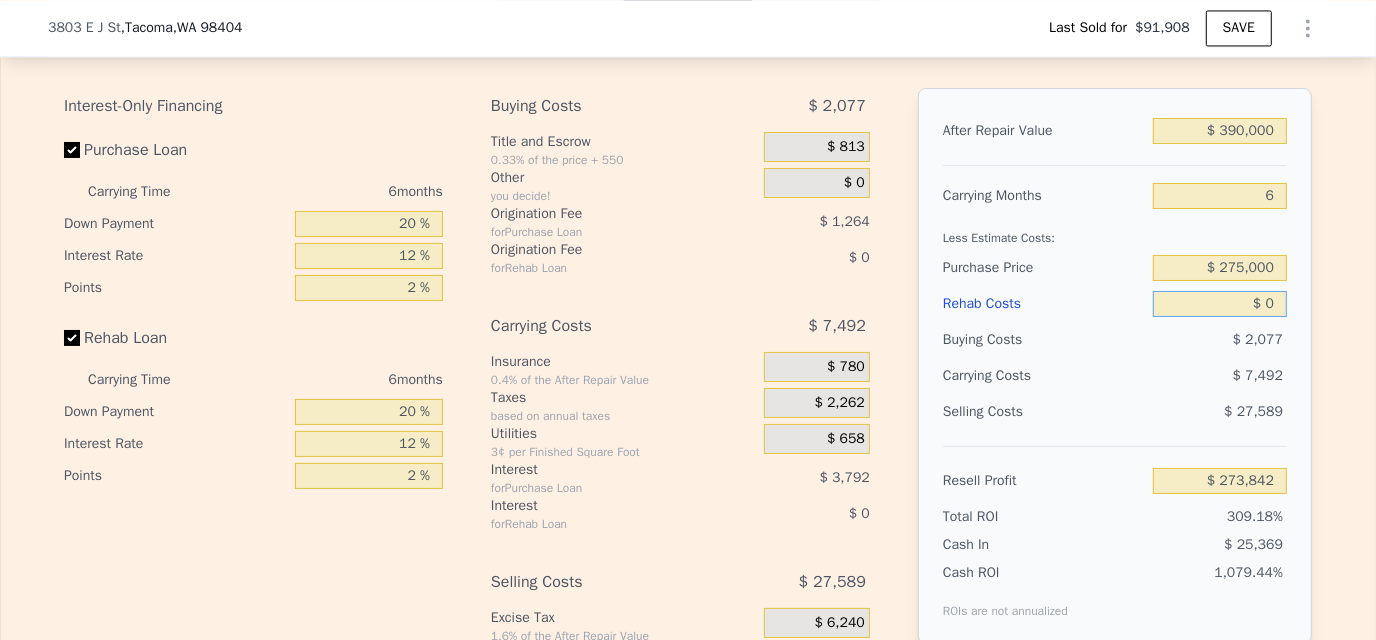 click on "$ 0" at bounding box center (1220, 304) 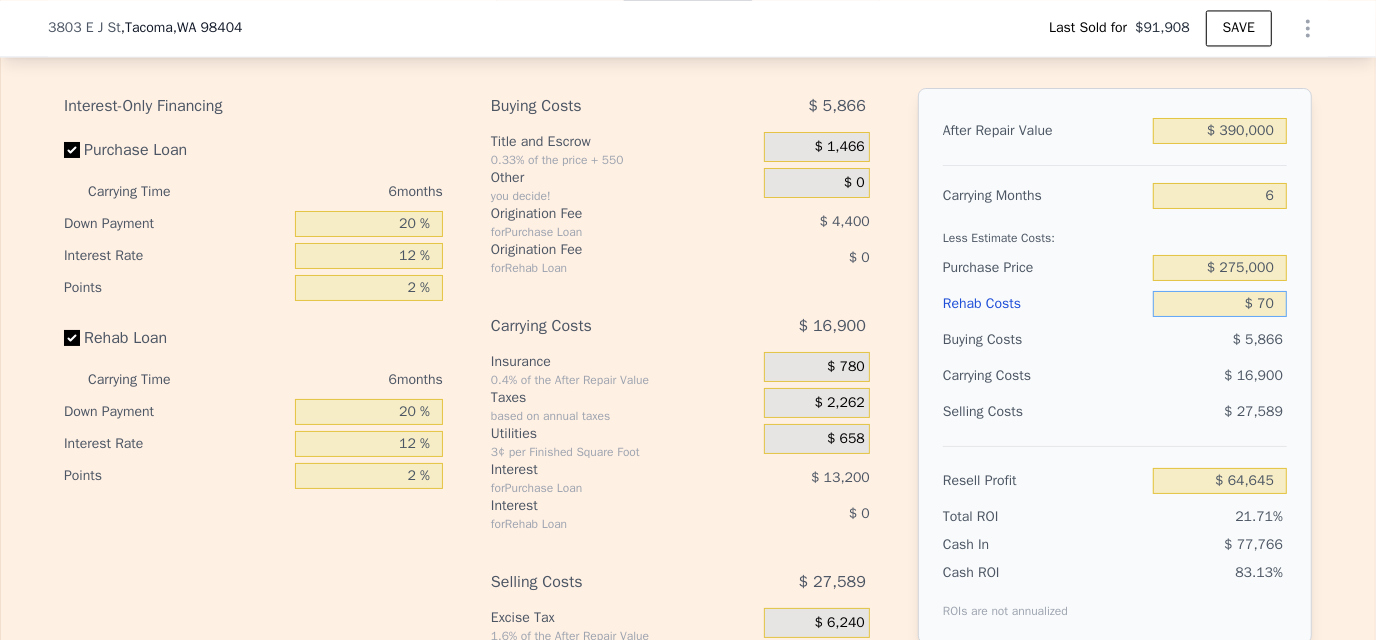 type on "$ 700" 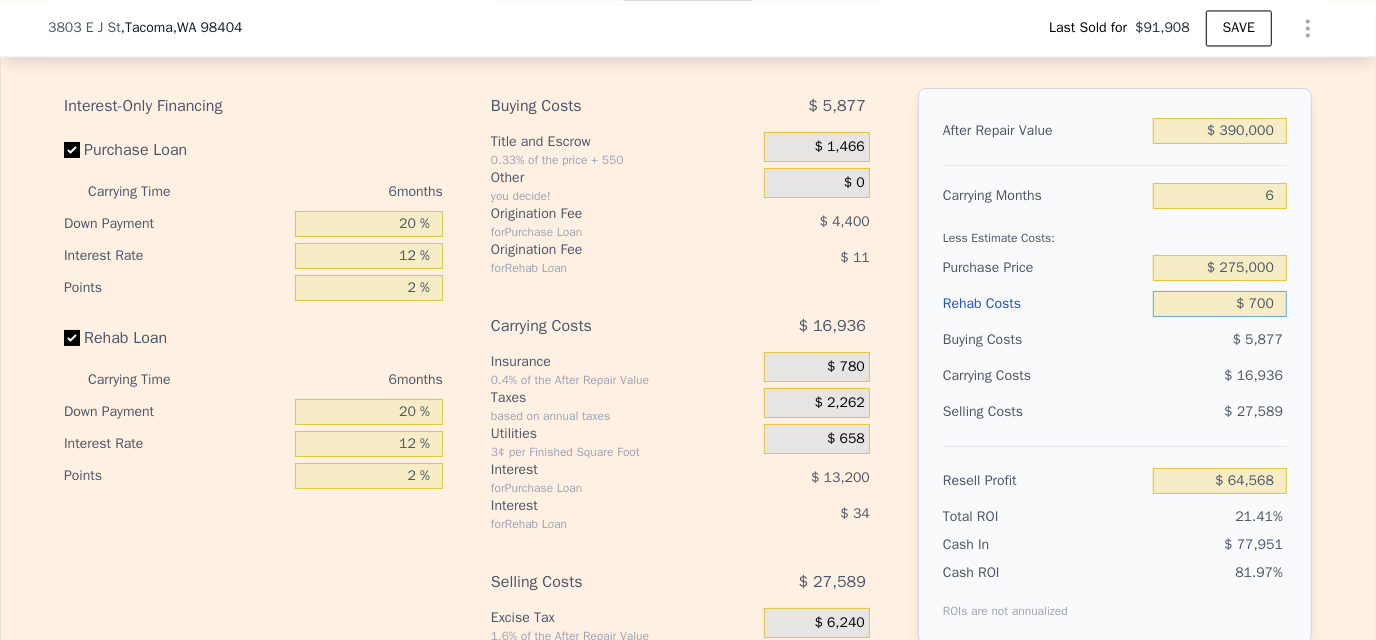 type on "$ 63,898" 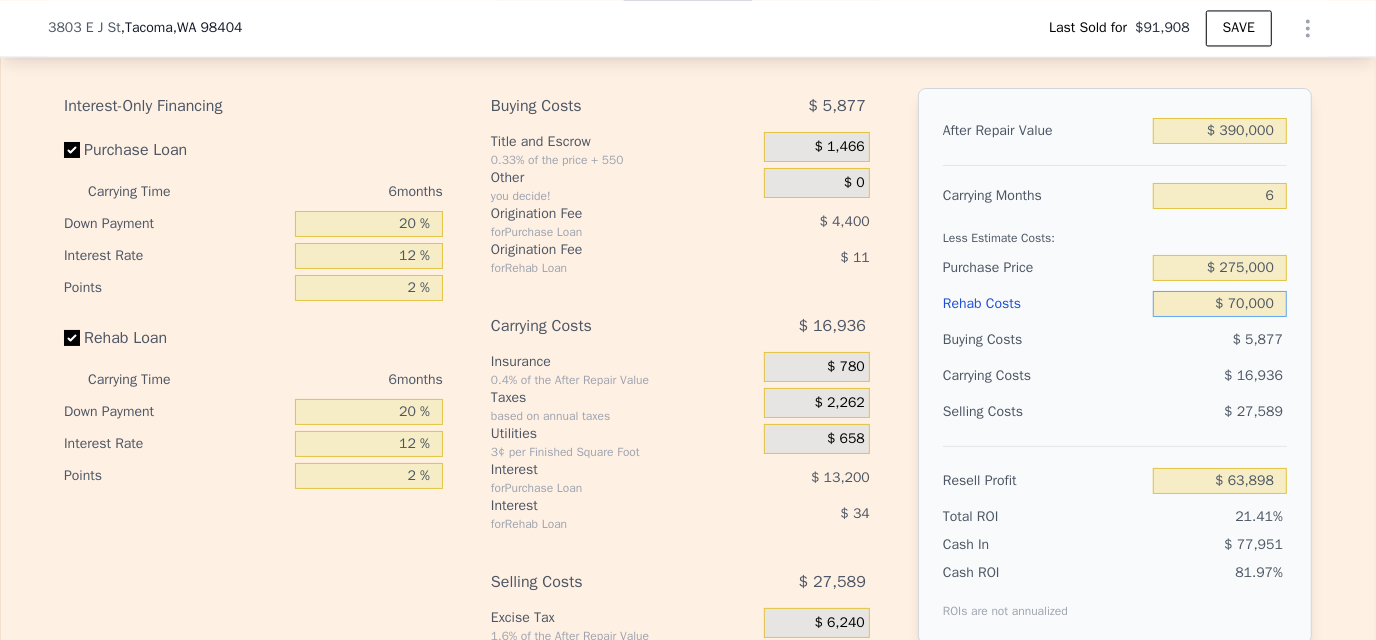 type on "$ 700,000" 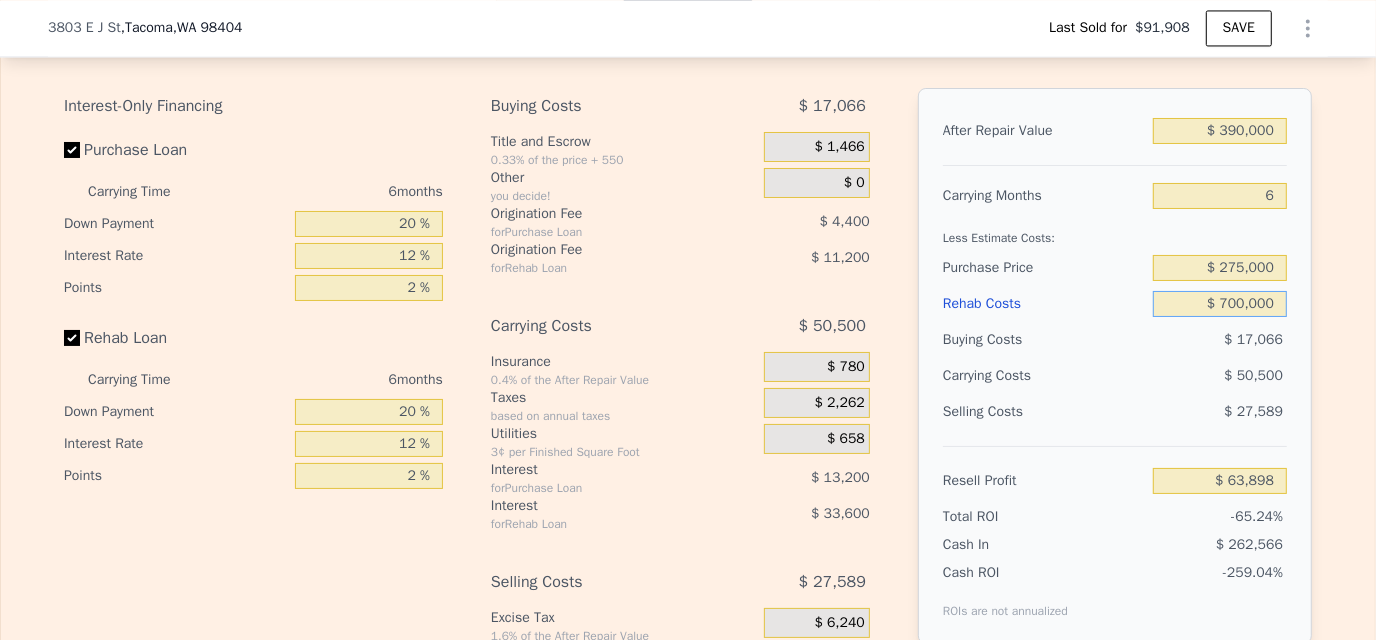 type on "-$ 680,155" 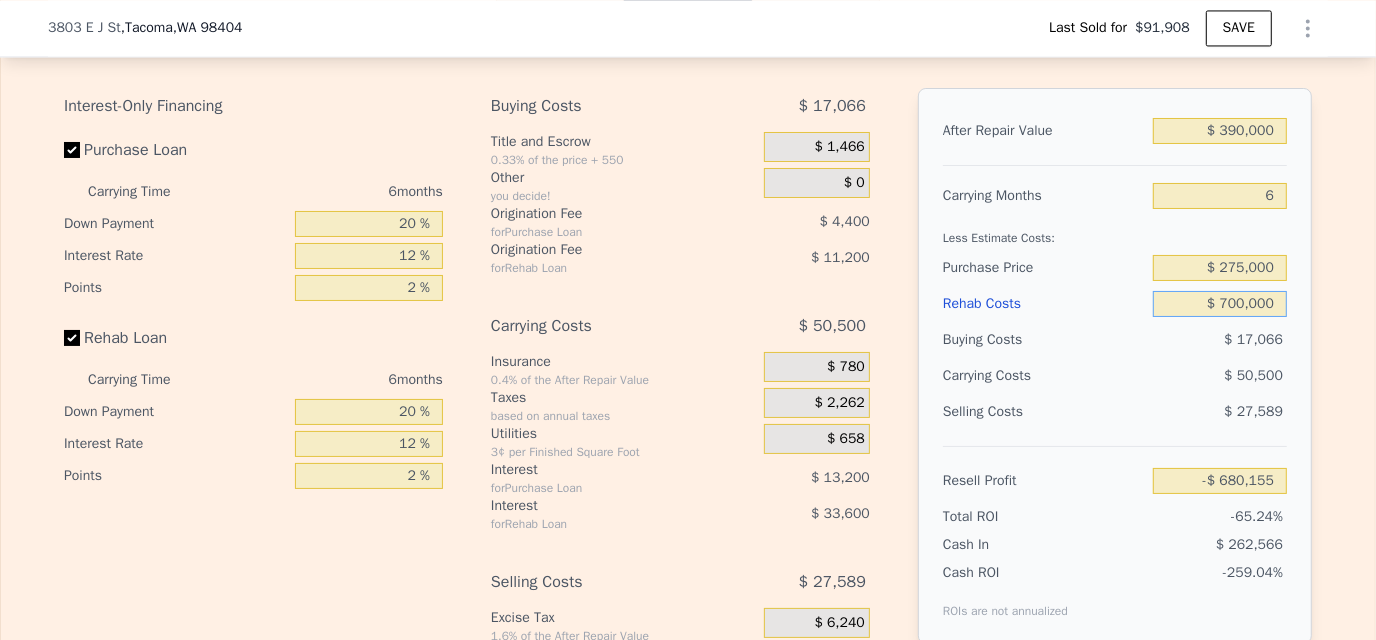 type on "$ 70,000" 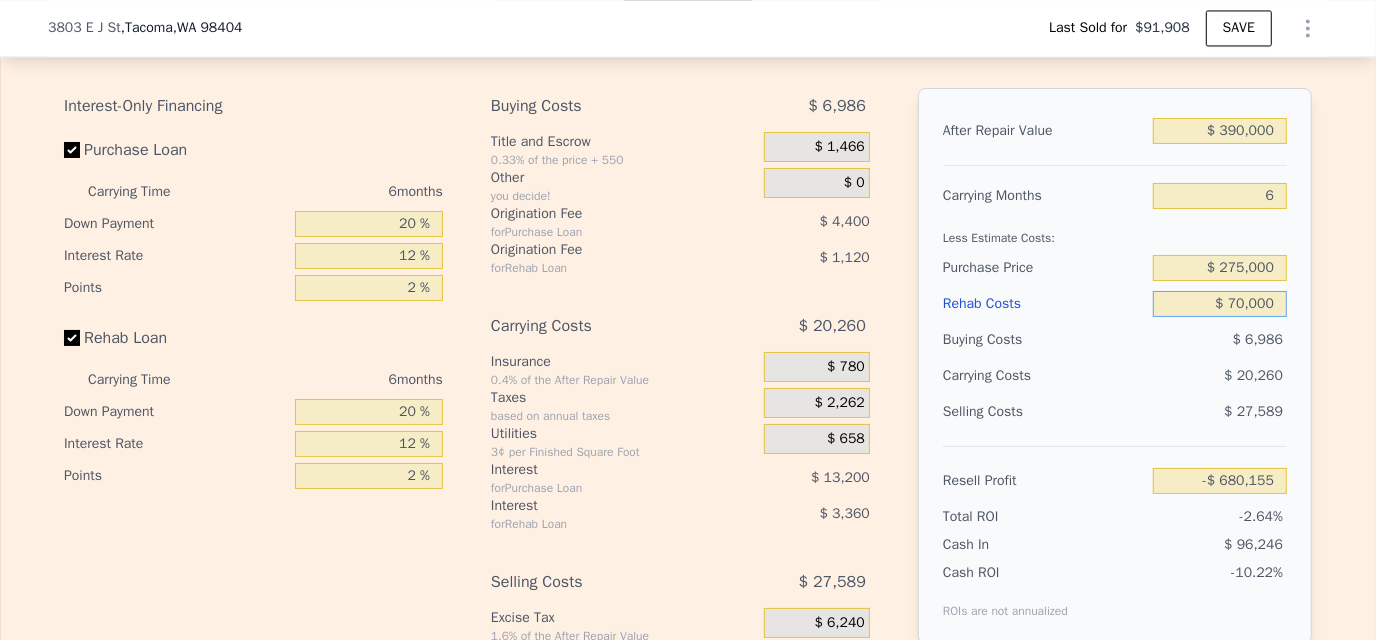 type on "-$ 9,835" 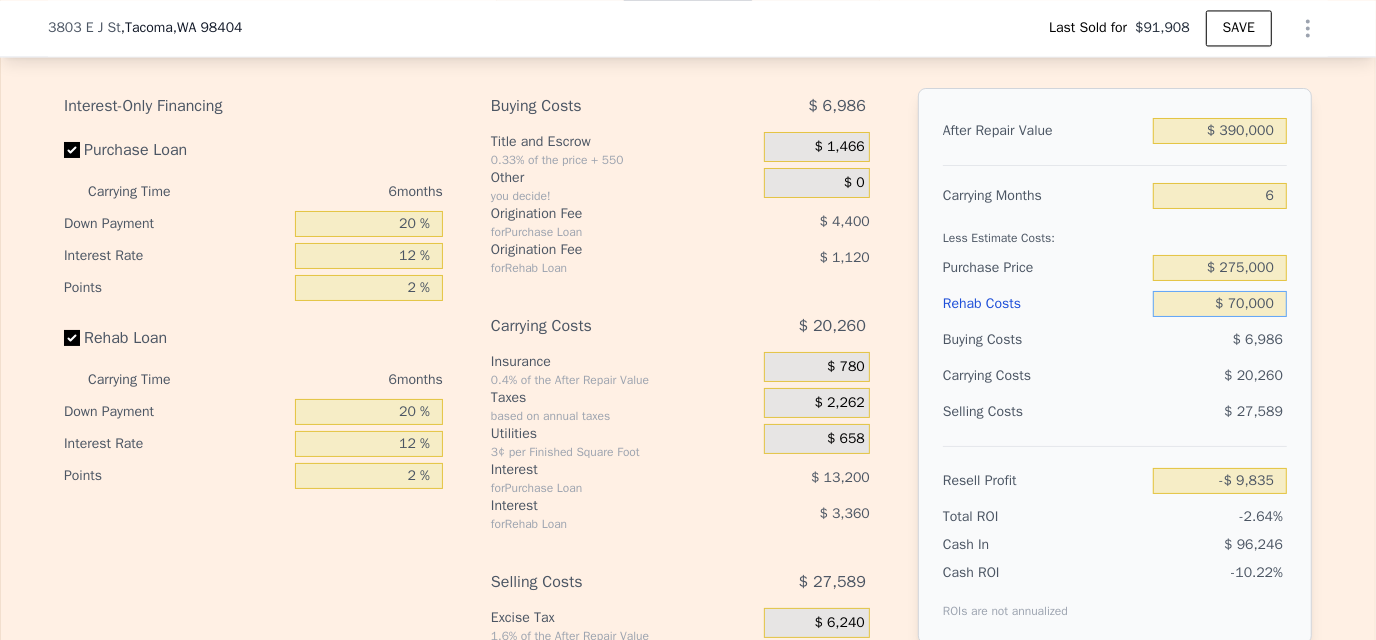 type on "$ 70,000" 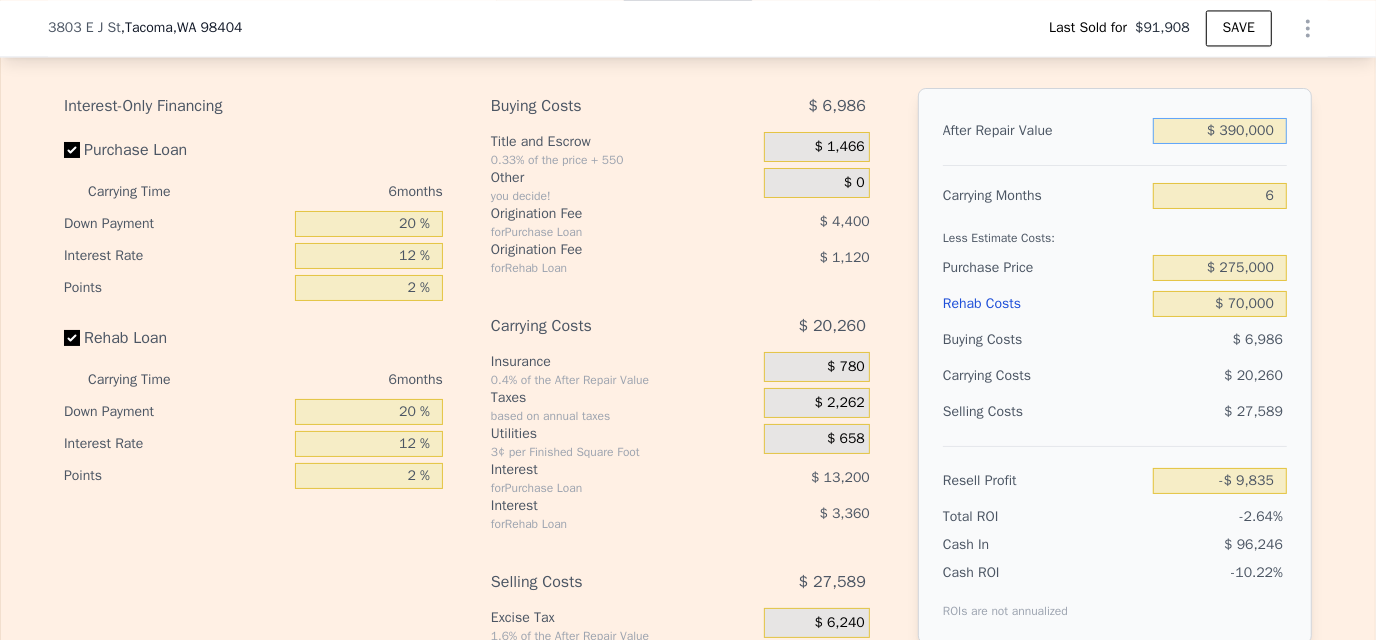 click on "$ 390,000" at bounding box center [1220, 131] 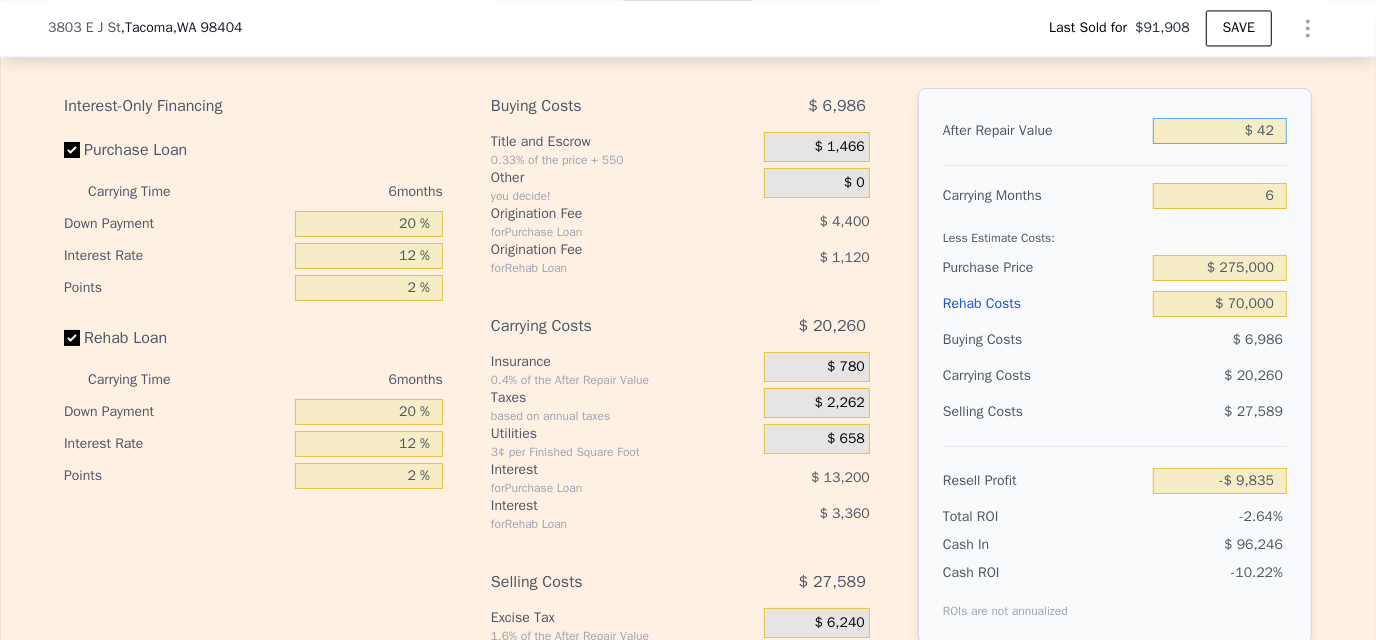 type on "$ 425" 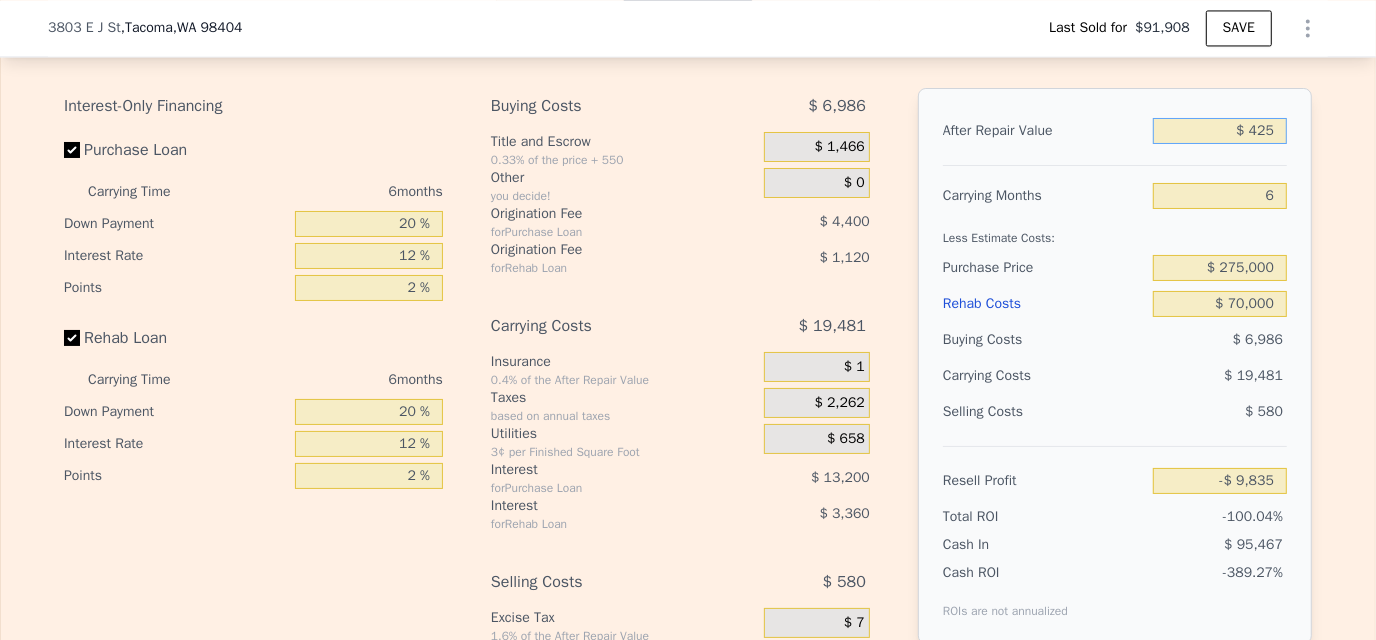 type on "-$ 371,622" 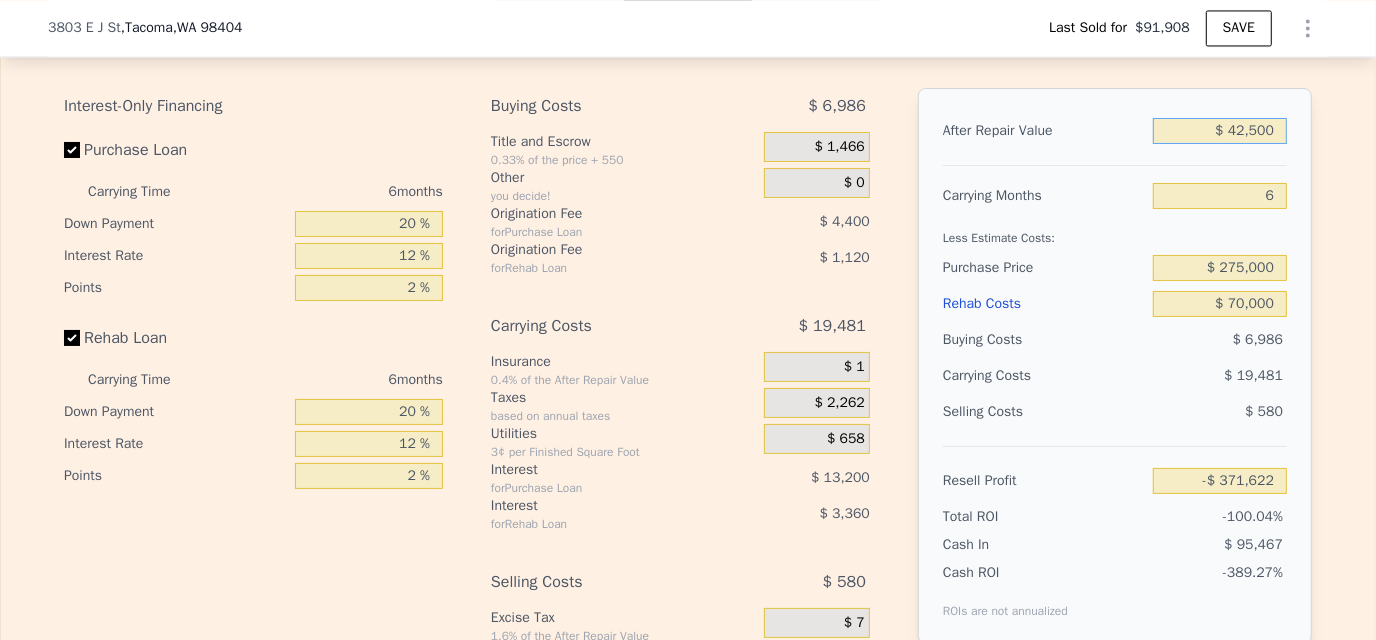 type on "$ 425,000" 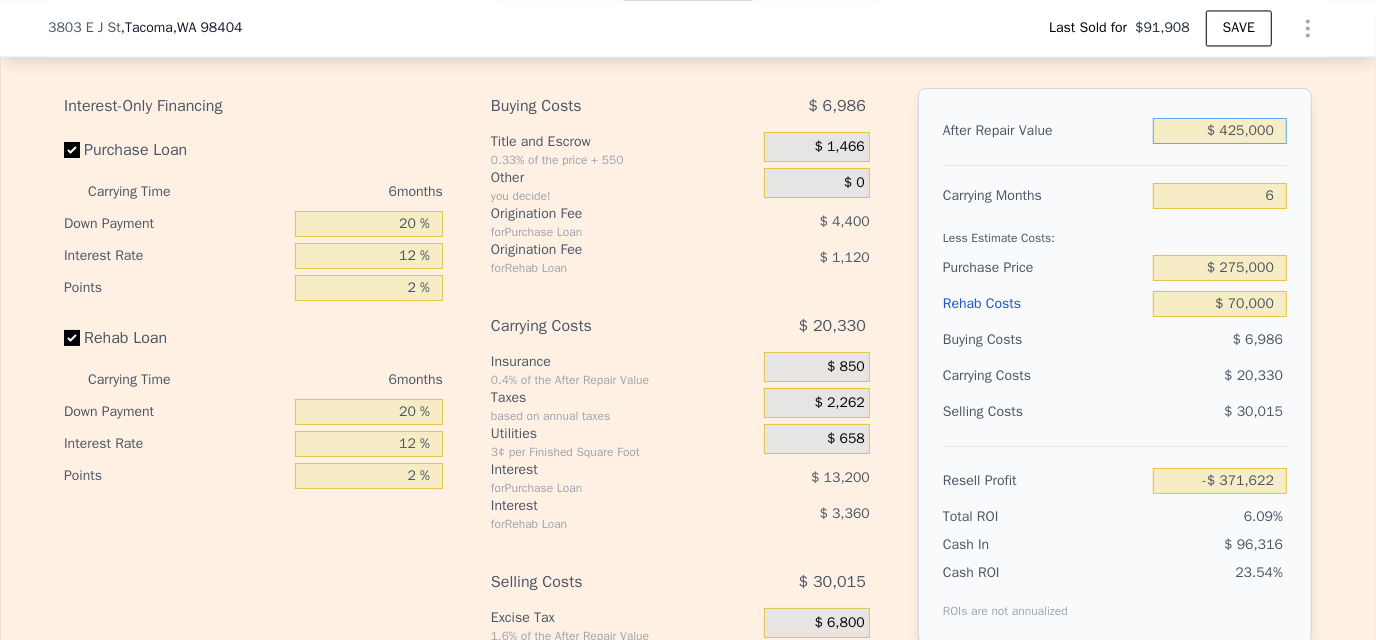 type on "$ 22,669" 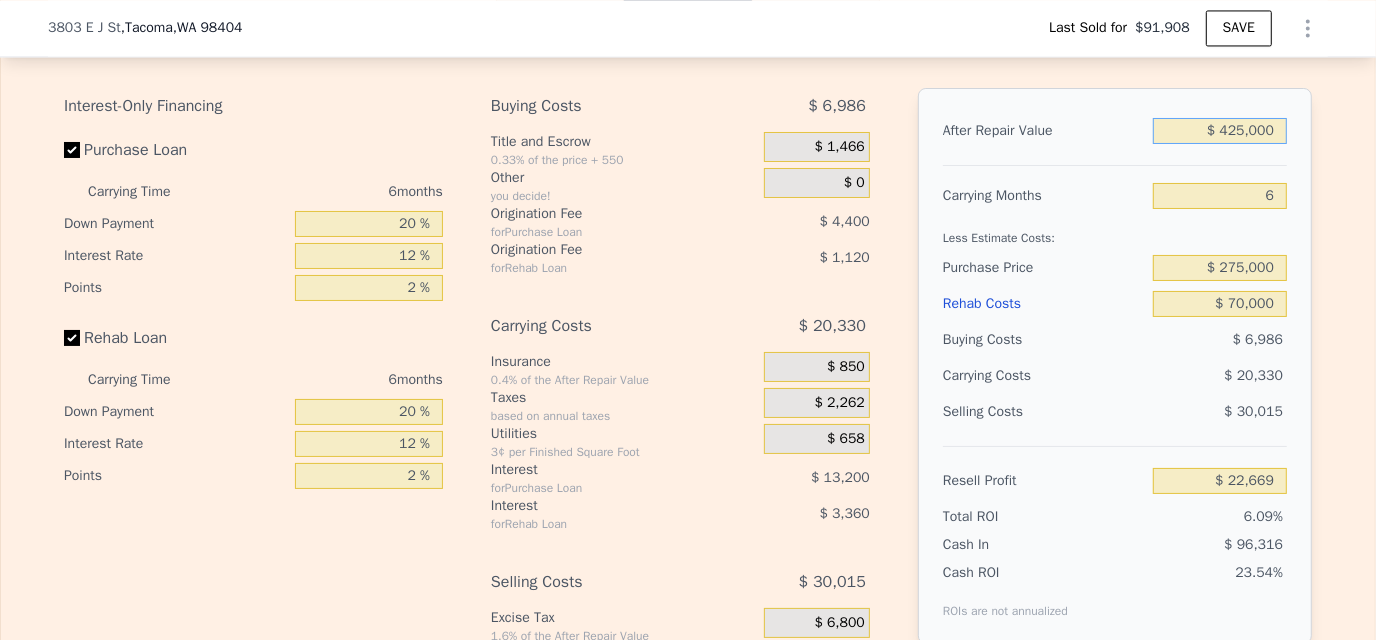 type on "$ 425,000" 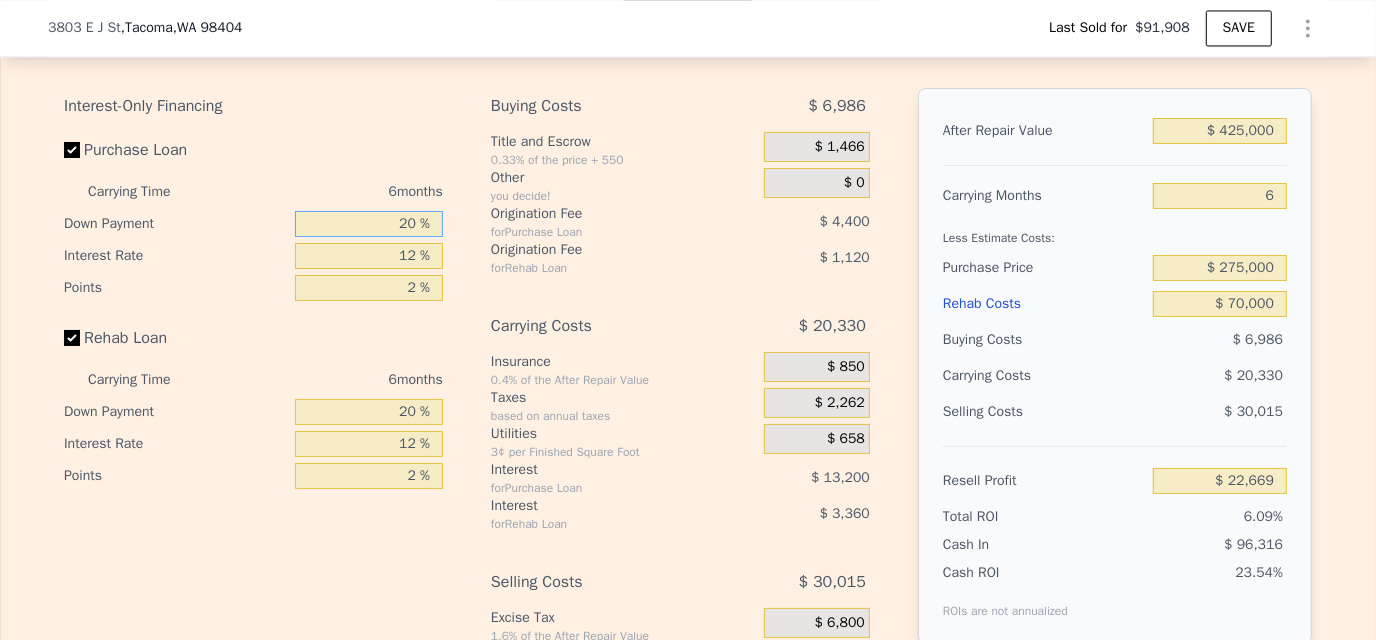 drag, startPoint x: 382, startPoint y: 212, endPoint x: 472, endPoint y: 211, distance: 90.005554 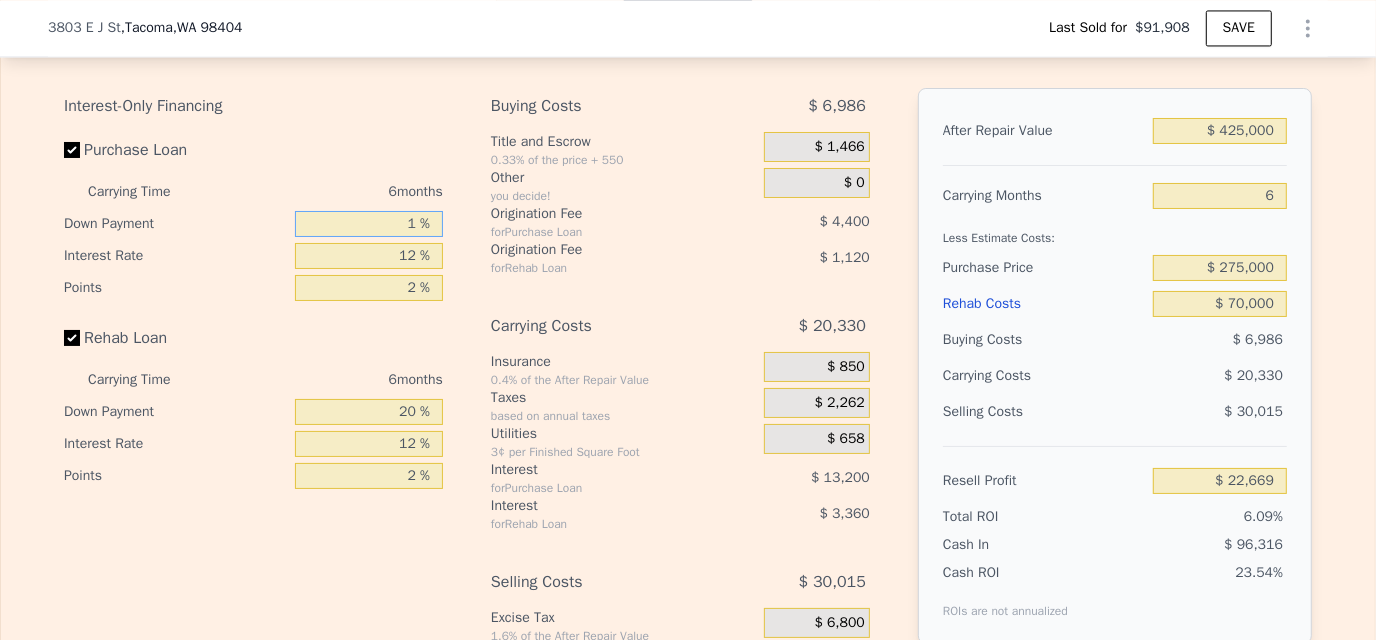 type on "15 %" 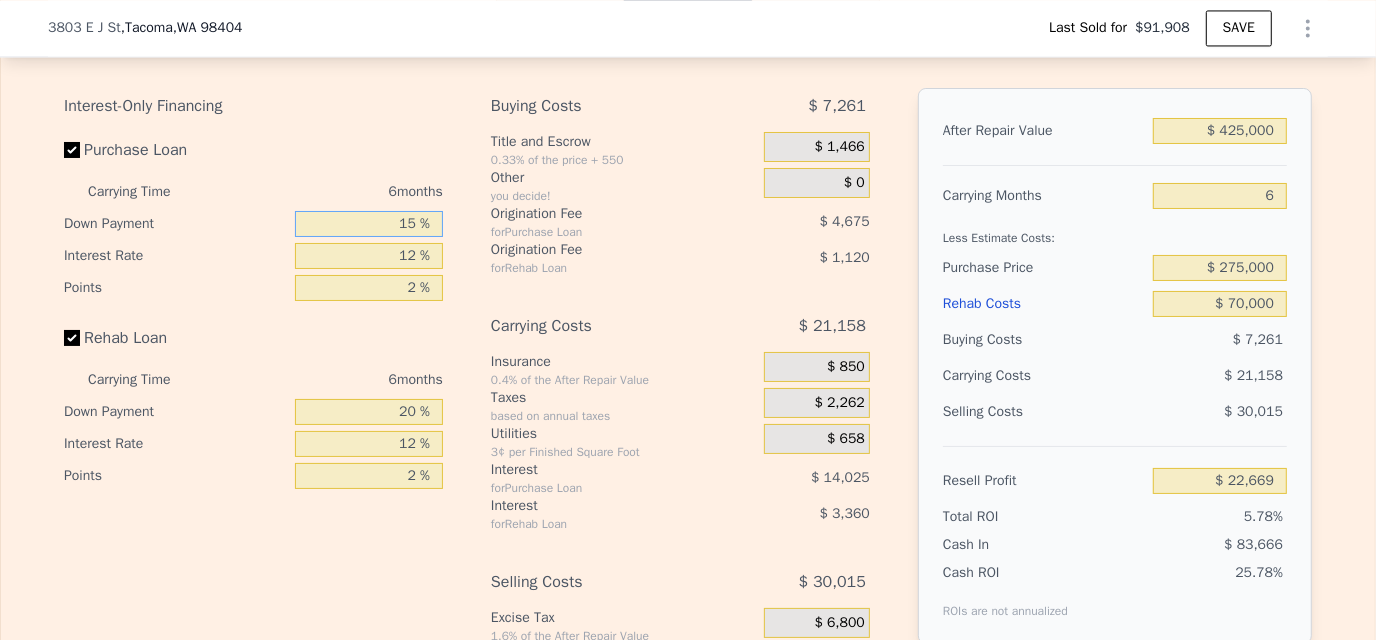 type on "$ 21,566" 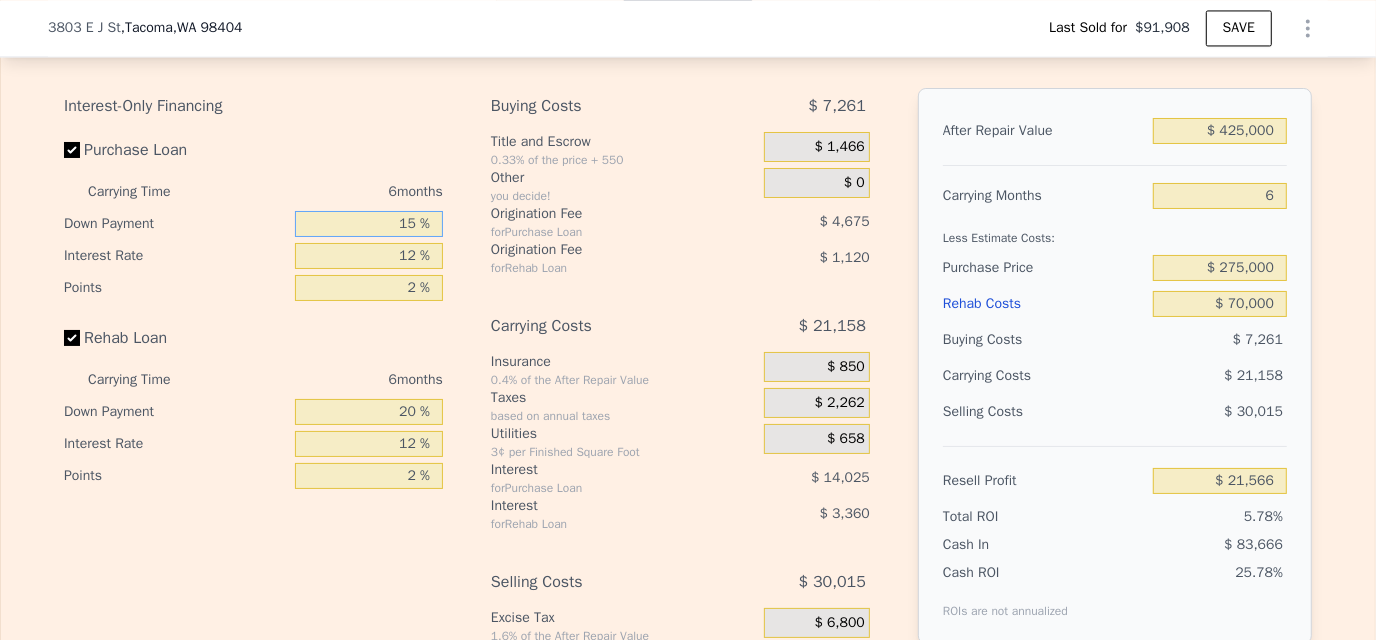 type on "15 %" 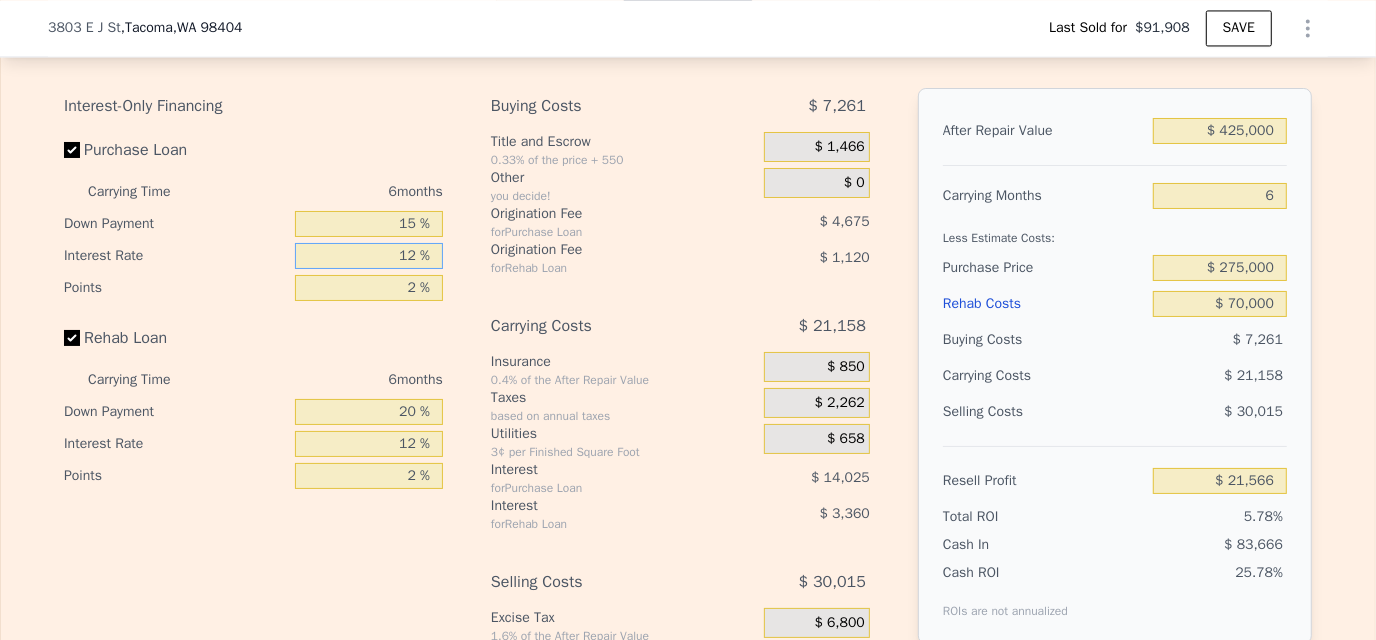 drag, startPoint x: 392, startPoint y: 252, endPoint x: 478, endPoint y: 246, distance: 86.209045 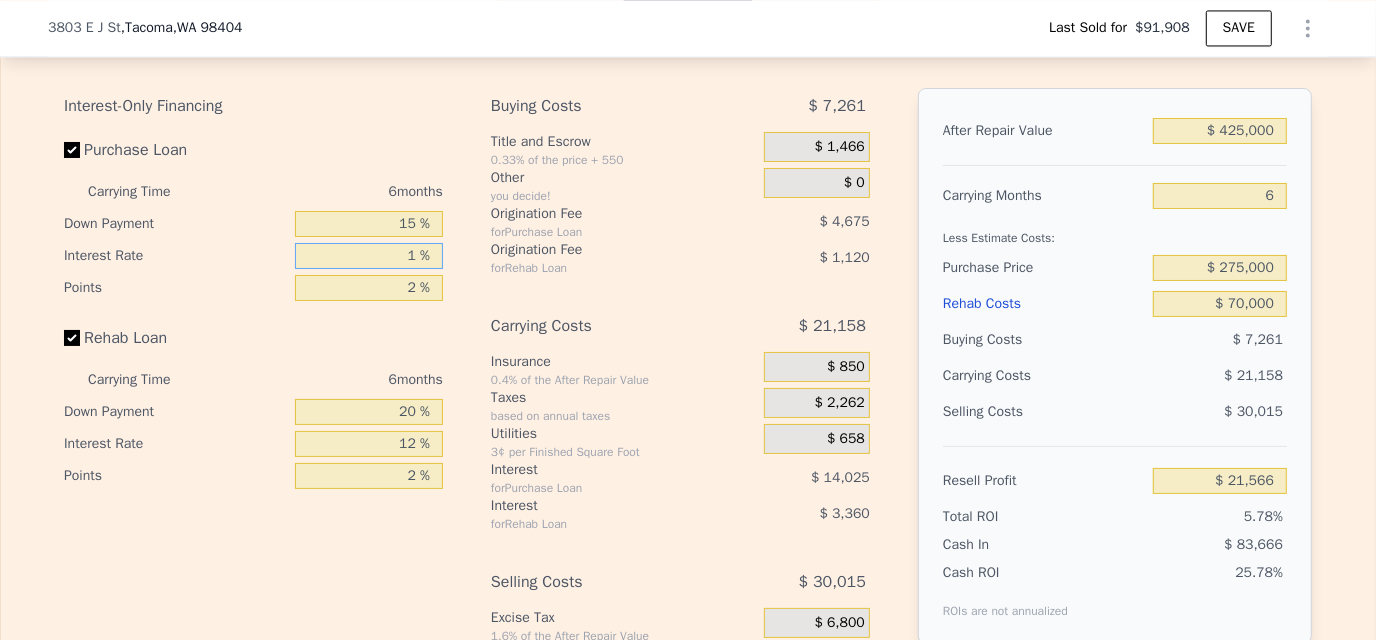 type on "10 %" 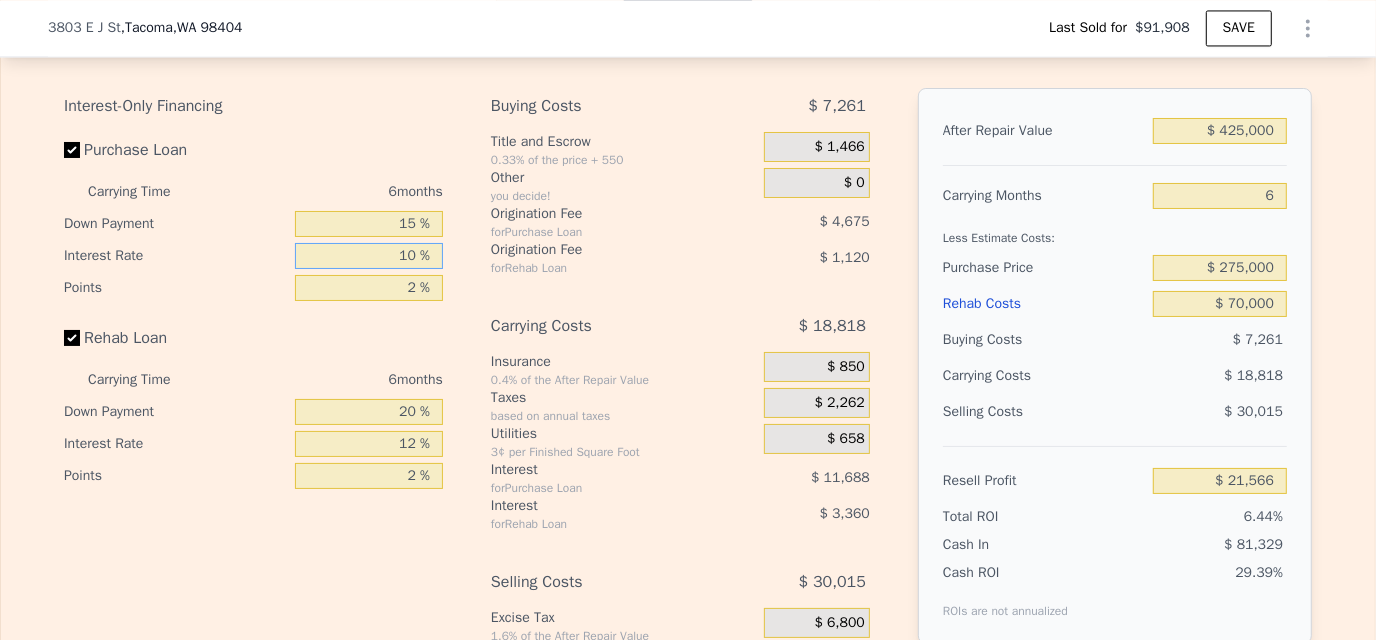 type on "$ 23,906" 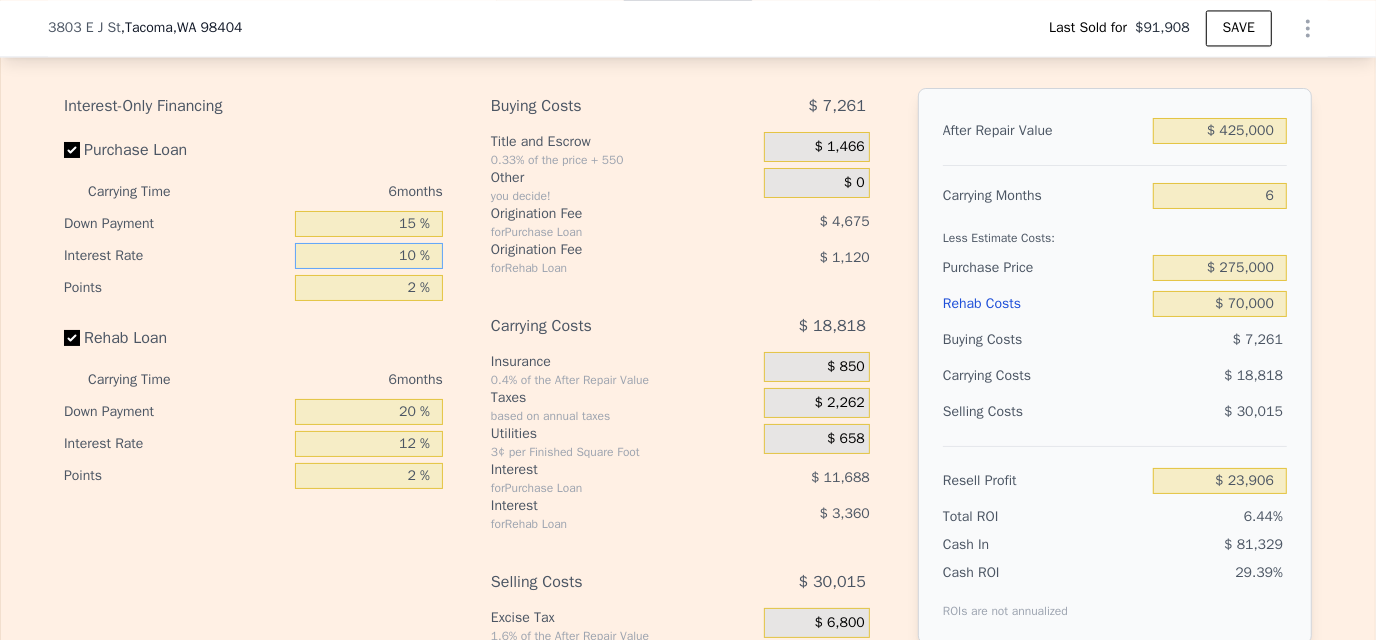 type on "10 %" 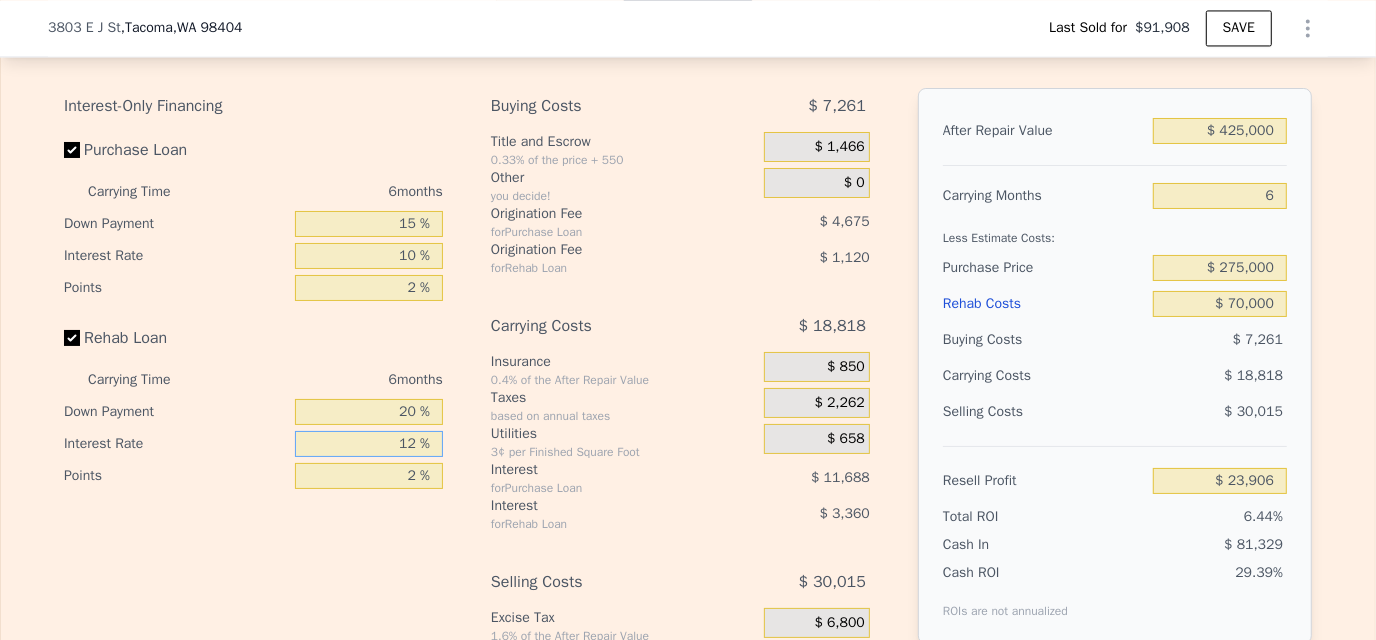 drag, startPoint x: 392, startPoint y: 442, endPoint x: 451, endPoint y: 446, distance: 59.135437 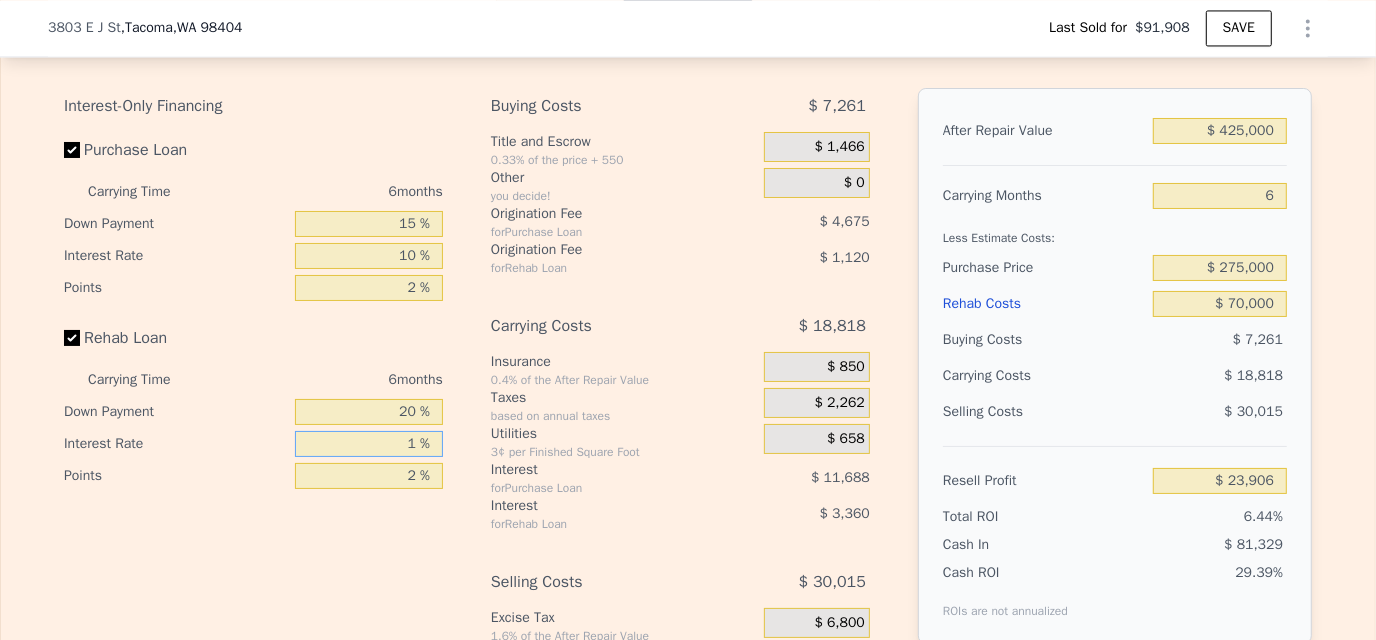 type on "10 %" 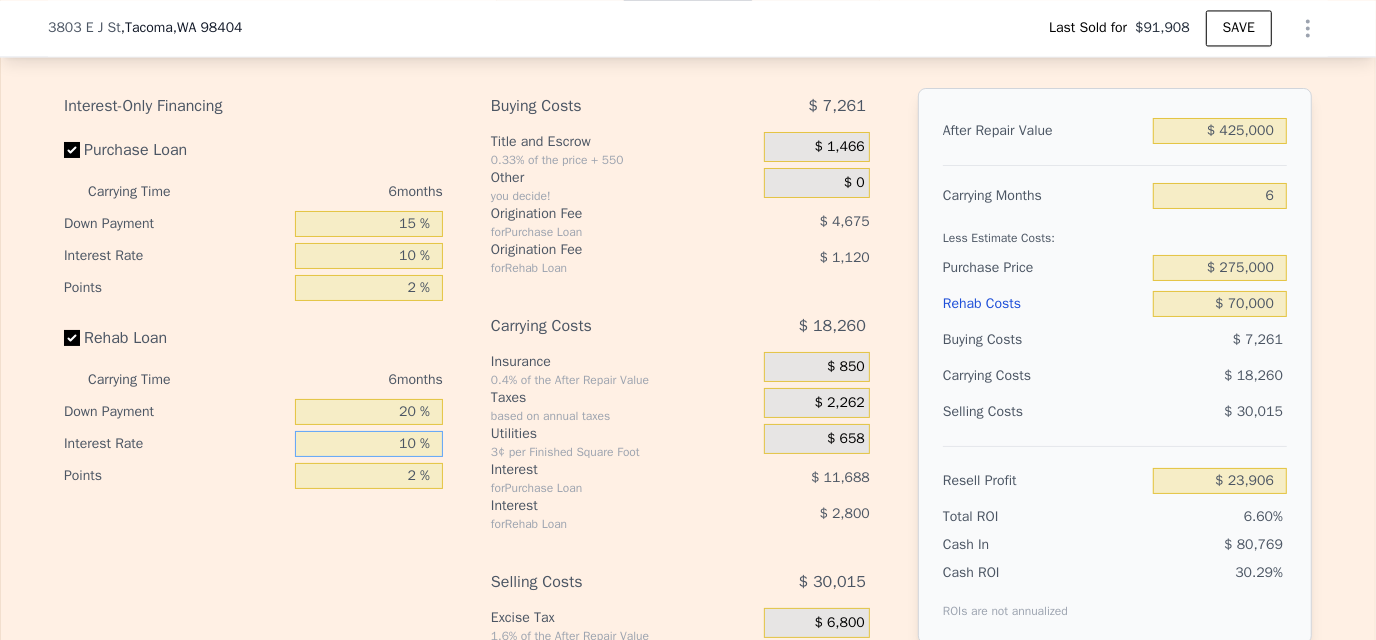 type on "$ 24,464" 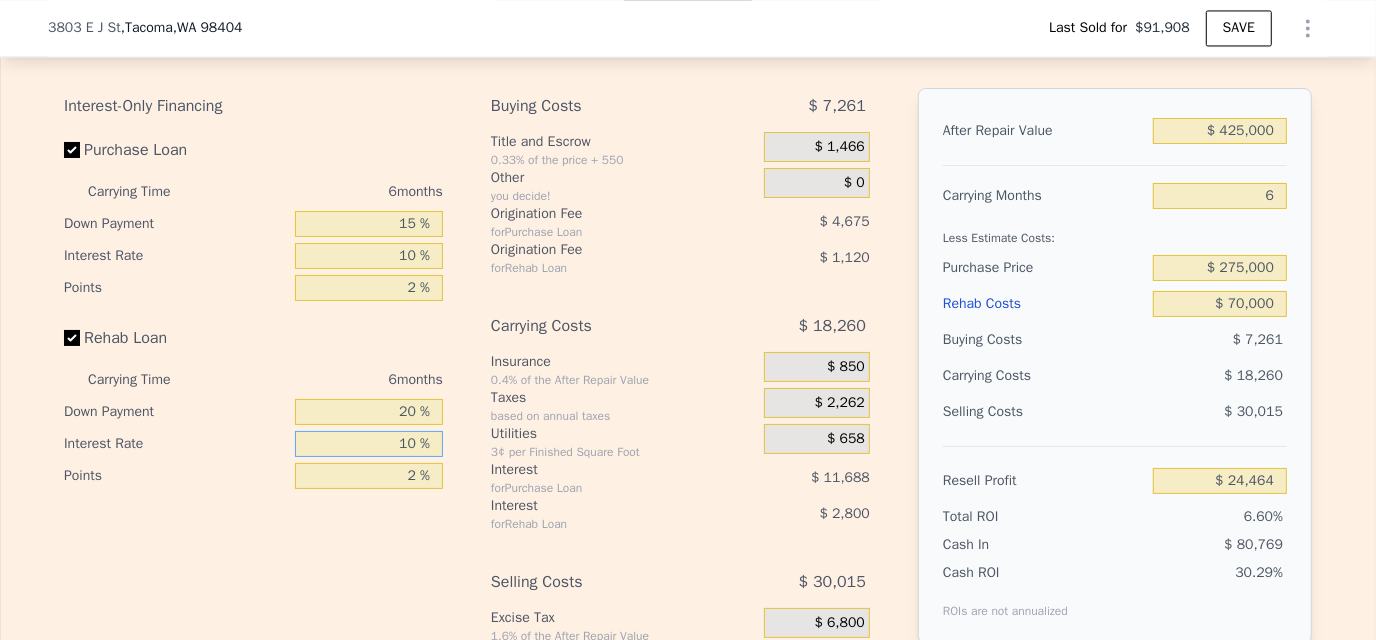 type on "10 %" 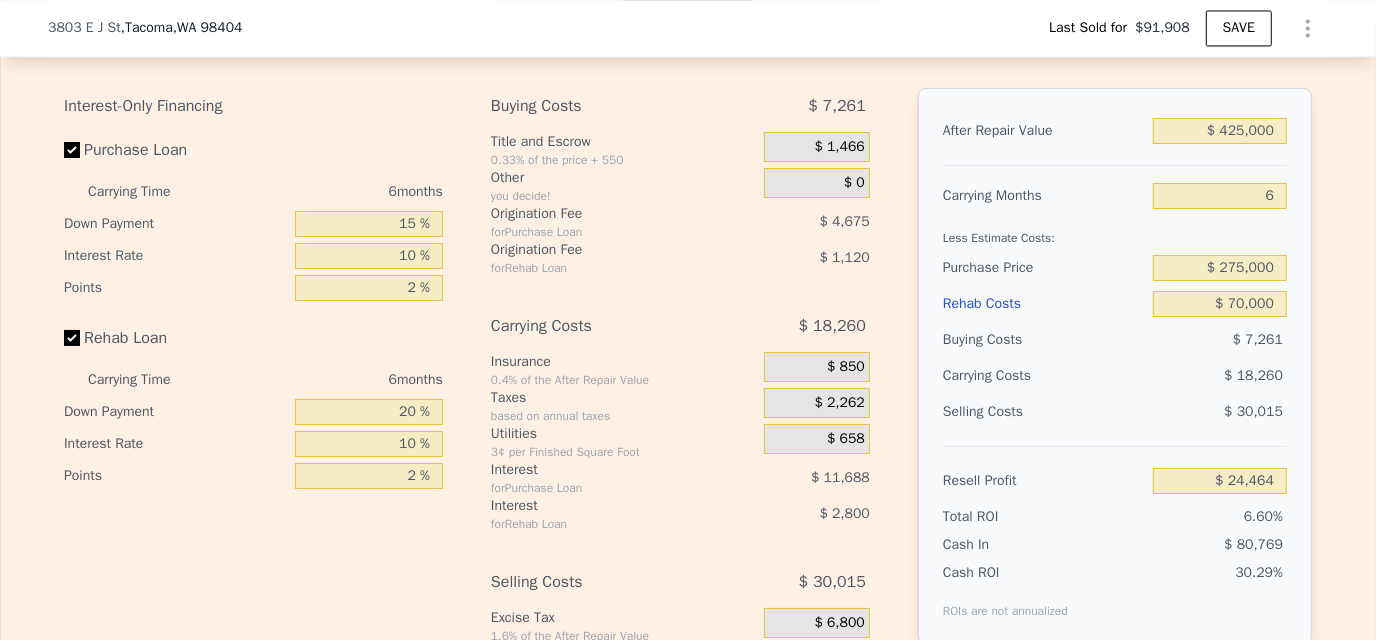 drag, startPoint x: 429, startPoint y: 358, endPoint x: 408, endPoint y: 302, distance: 59.808025 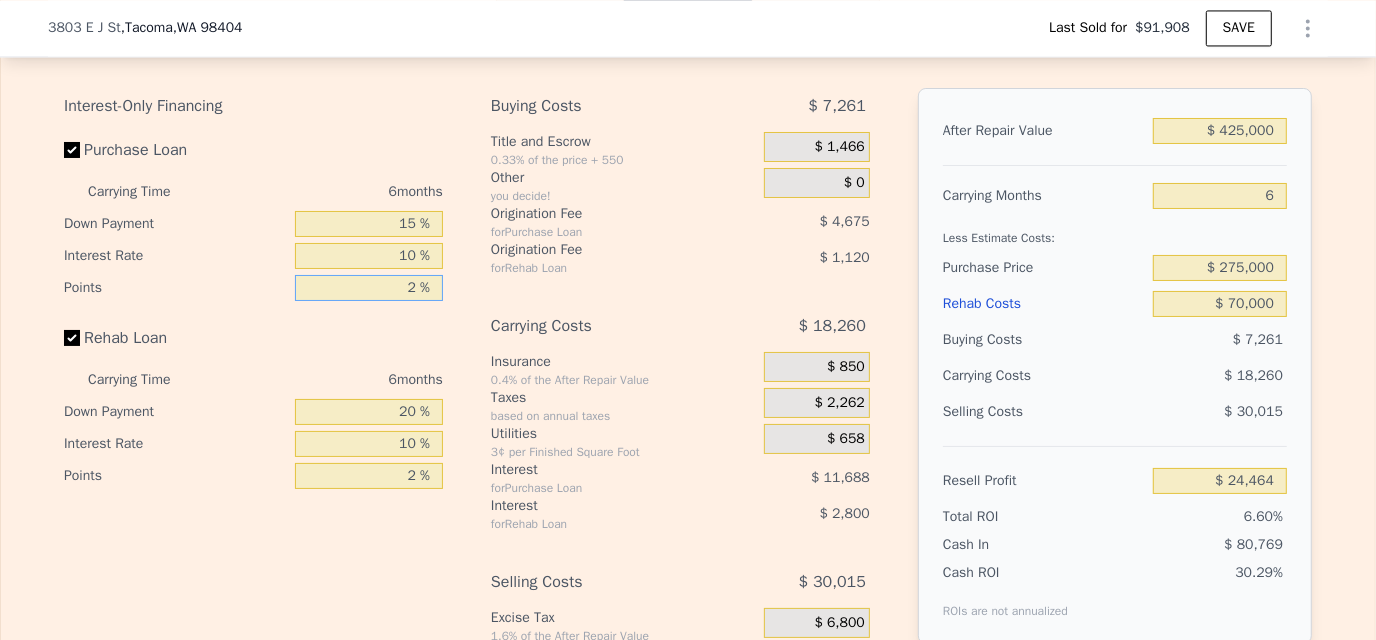 drag, startPoint x: 389, startPoint y: 281, endPoint x: 421, endPoint y: 281, distance: 32 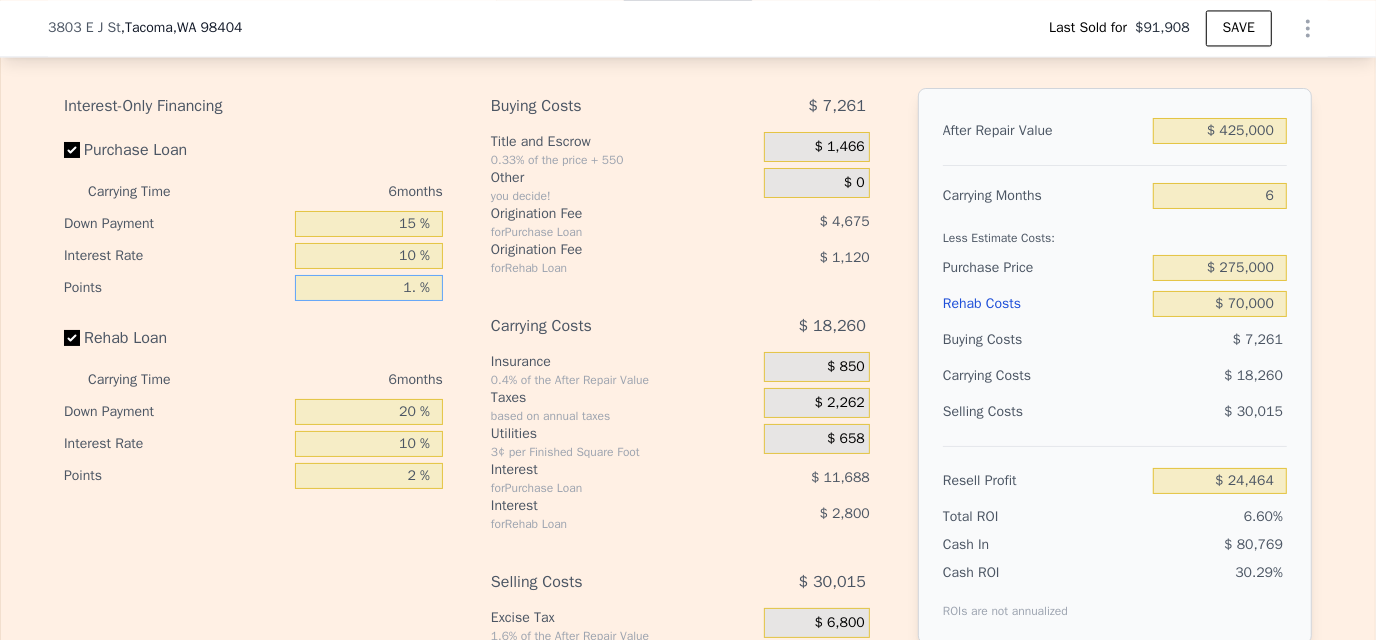 type on "1.5 %" 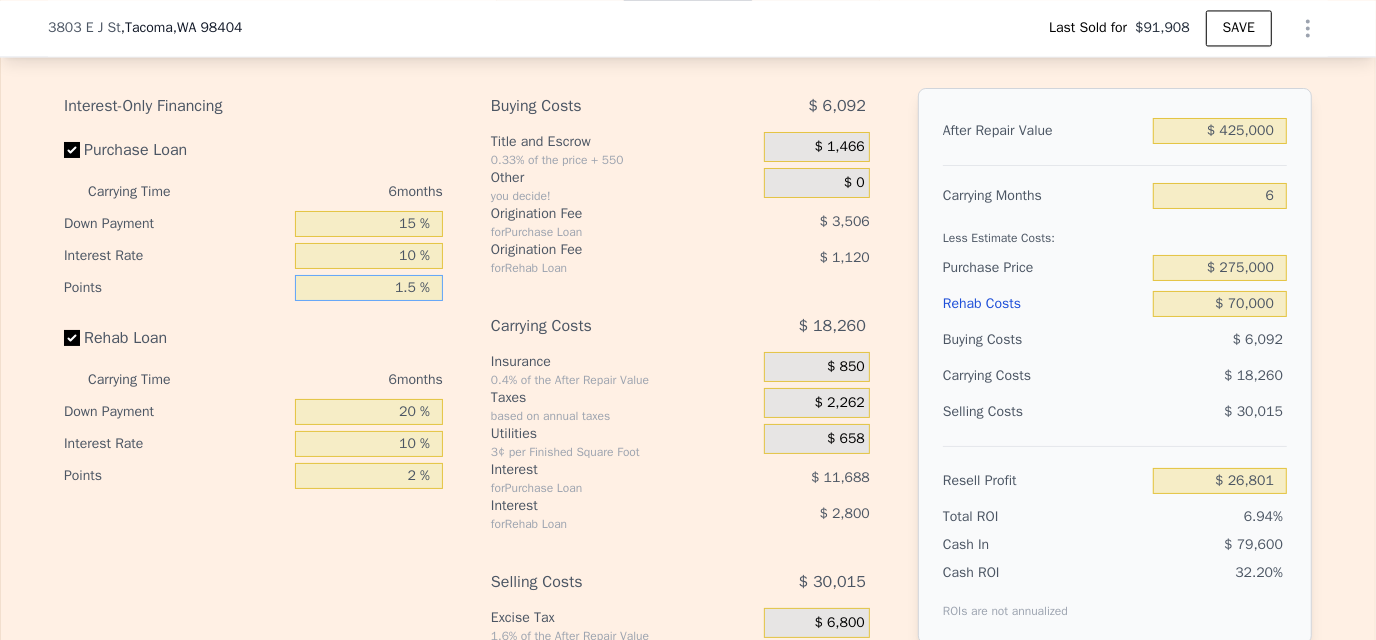 type on "$ 25,633" 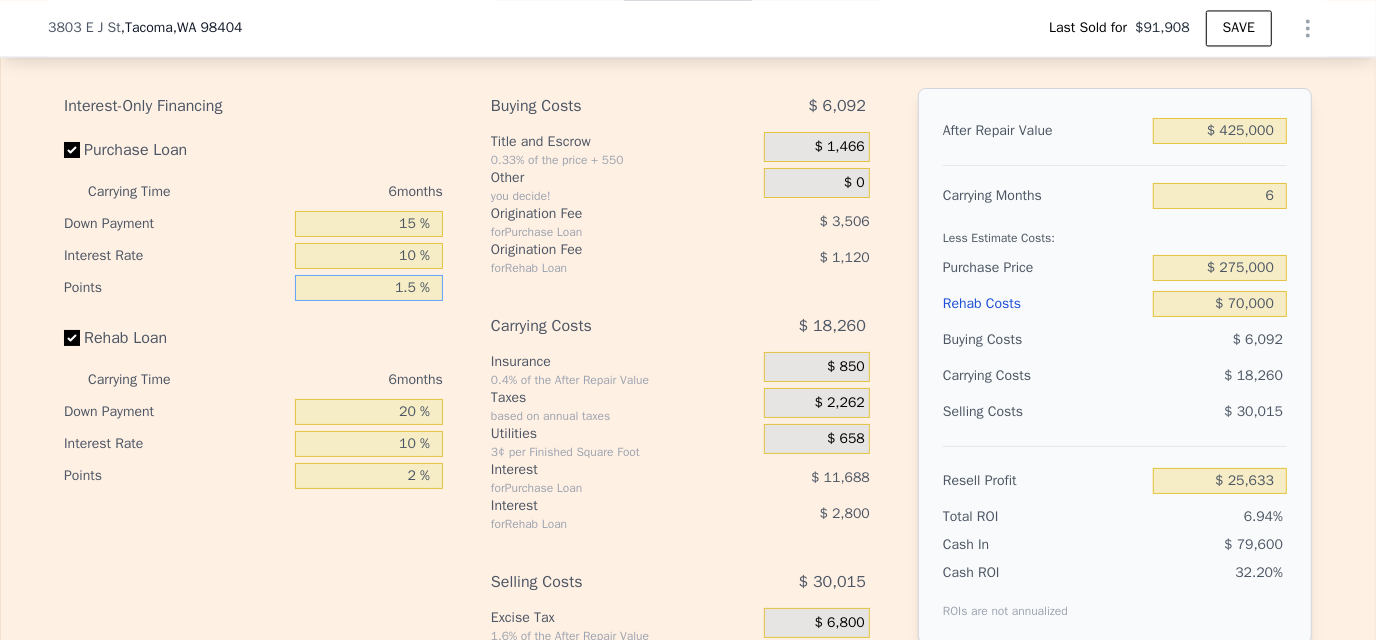type on "1.5 %" 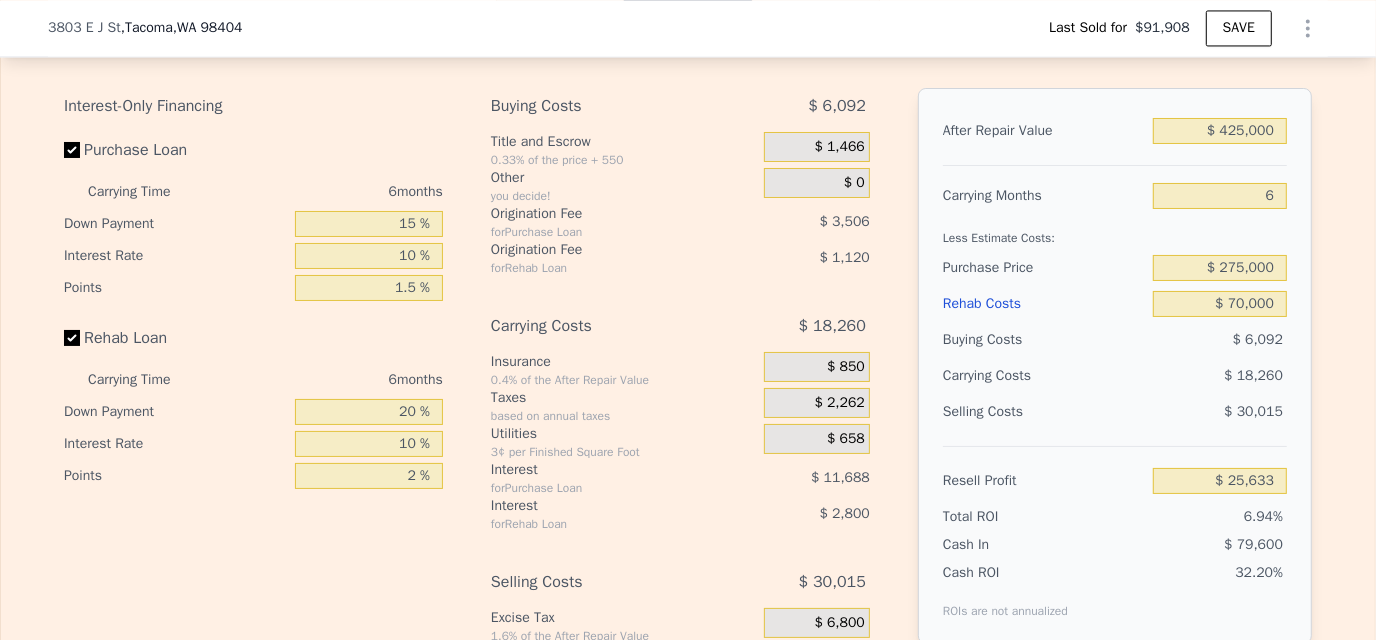 click on "Interest-Only Financing Purchase Loan Carrying Time 6  months Down Payment 15 % Interest Rate 10 % Points 1.5 % Rehab Loan Carrying Time 6  months Down Payment 20 % Interest Rate 10 % Points 2 %" at bounding box center [253, 290] 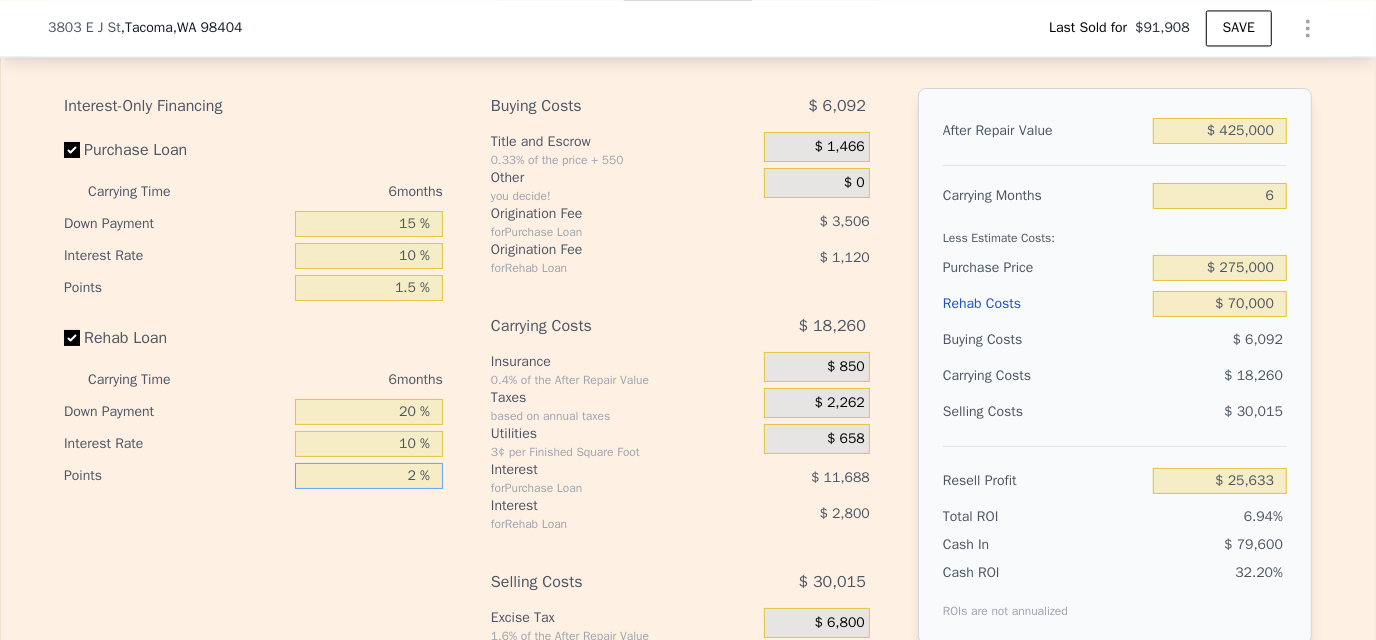 drag, startPoint x: 384, startPoint y: 476, endPoint x: 424, endPoint y: 469, distance: 40.60788 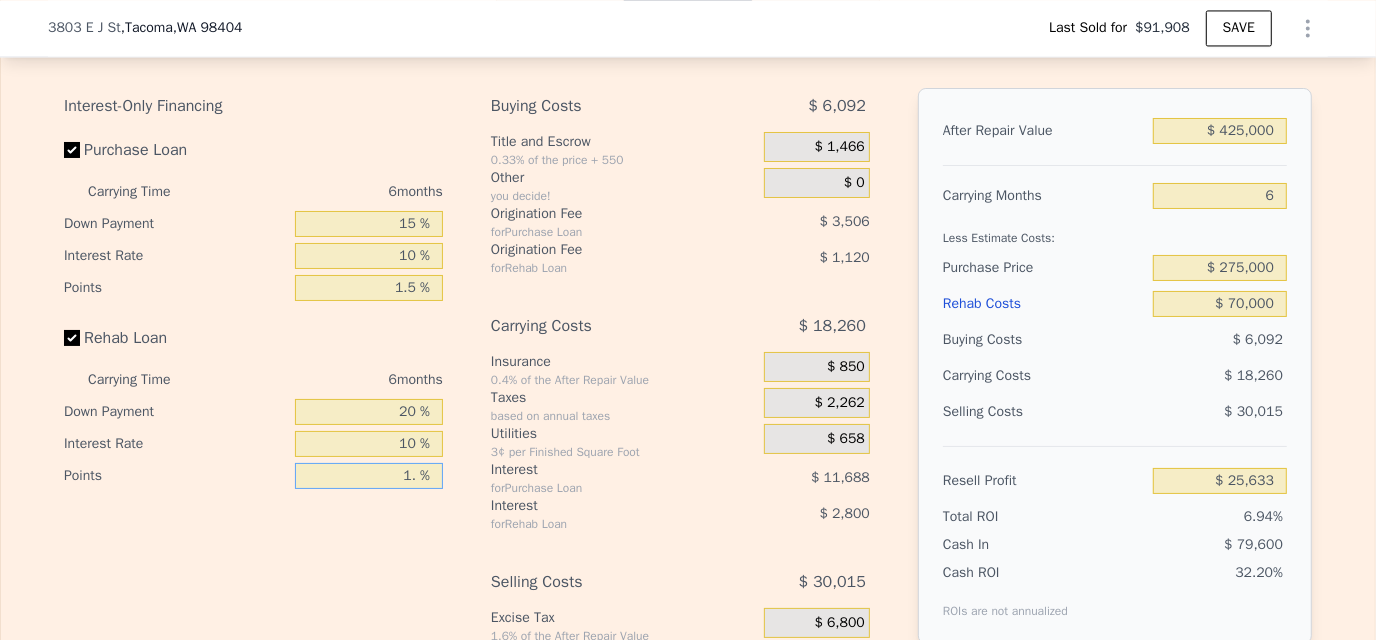 type on "1.5 %" 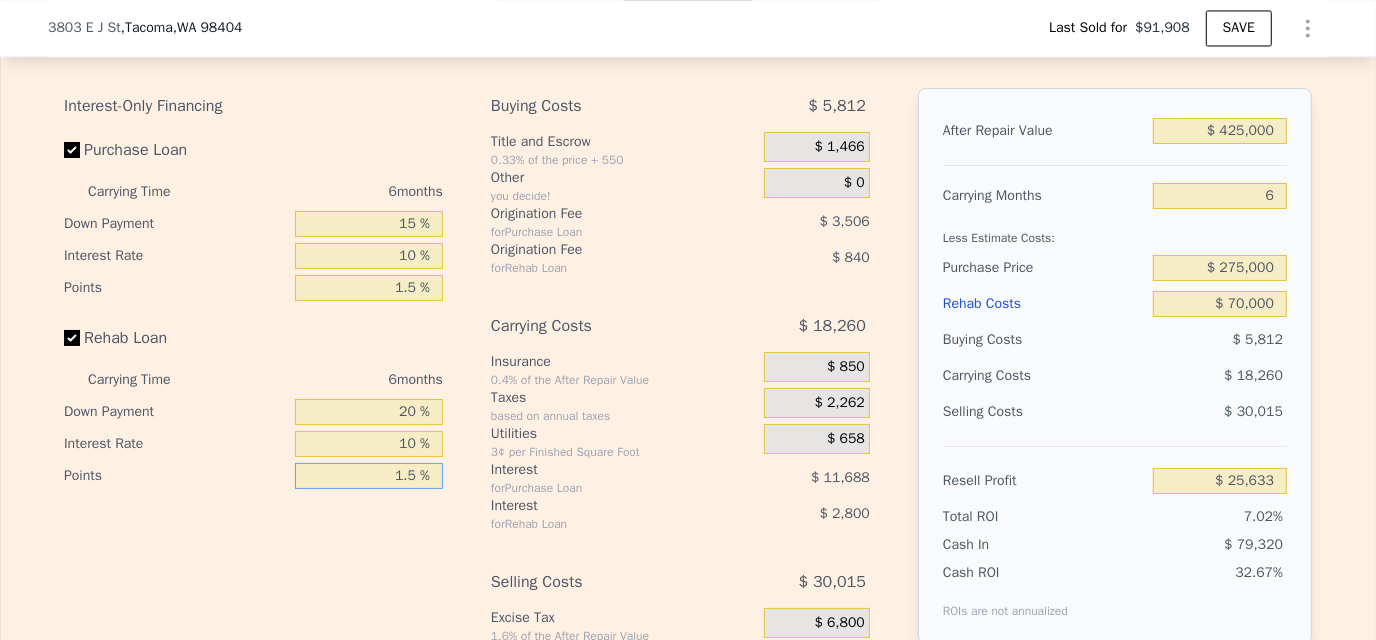 type on "$ 25,913" 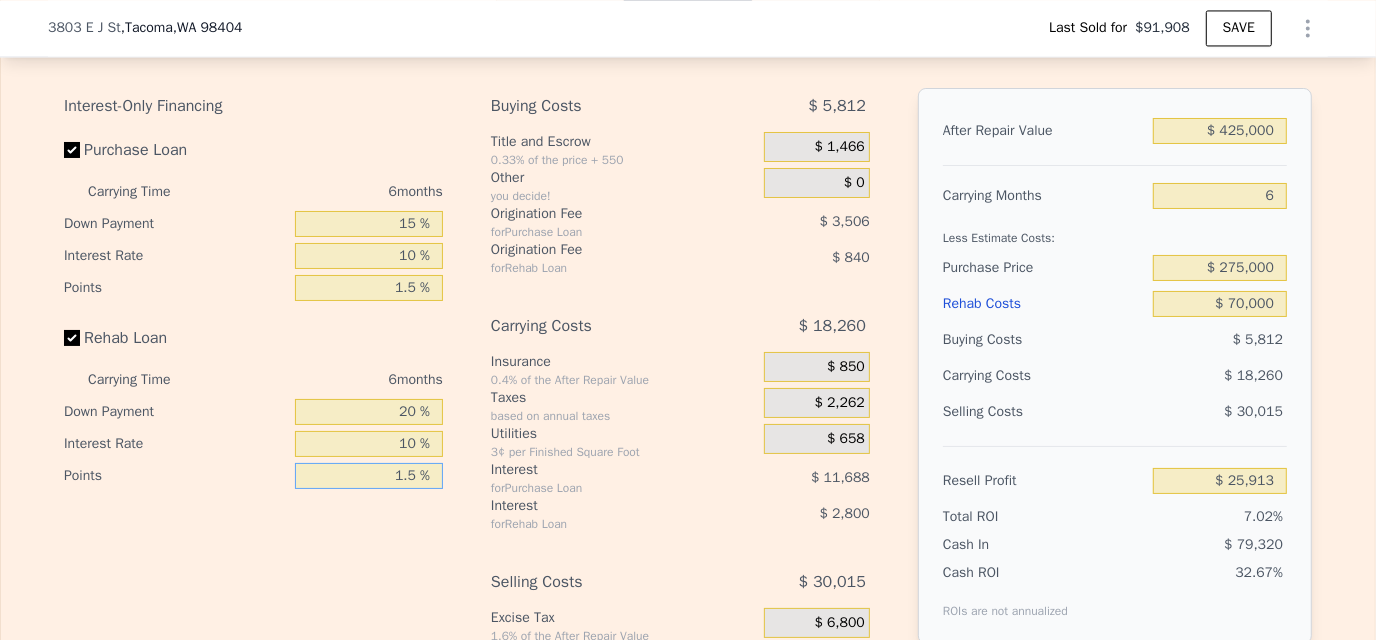 type on "1.5 %" 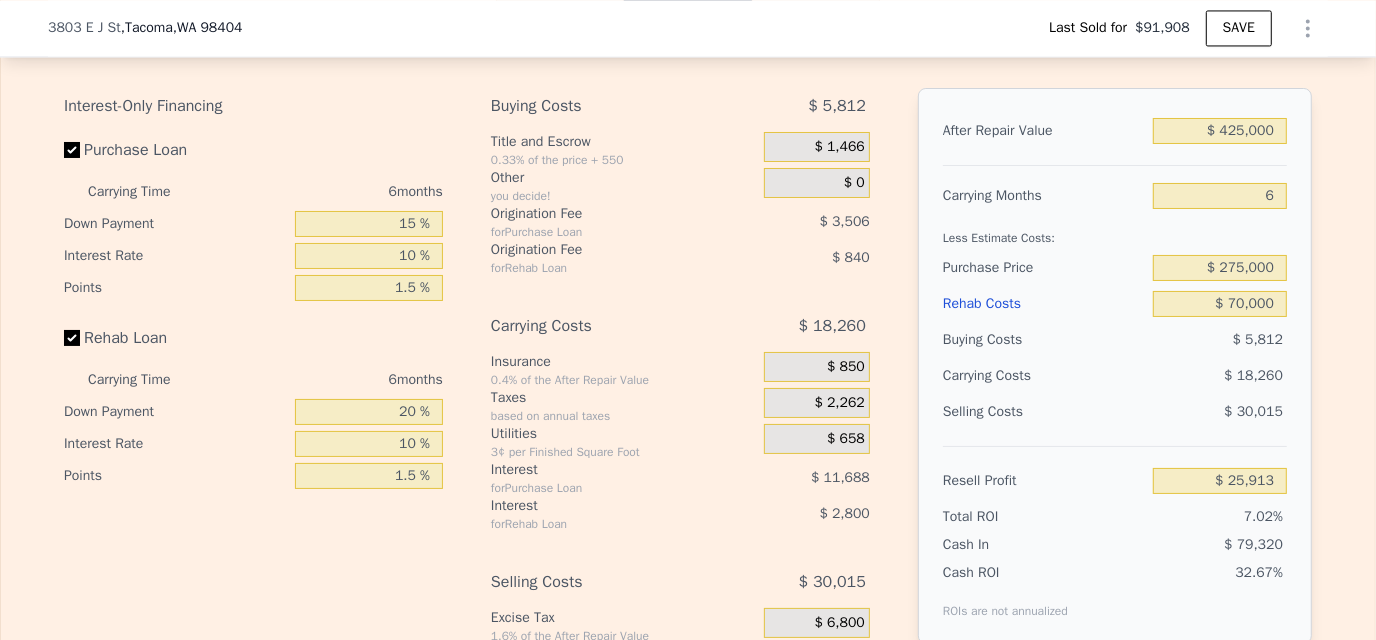 click on "Rehab Loan" at bounding box center [253, 342] 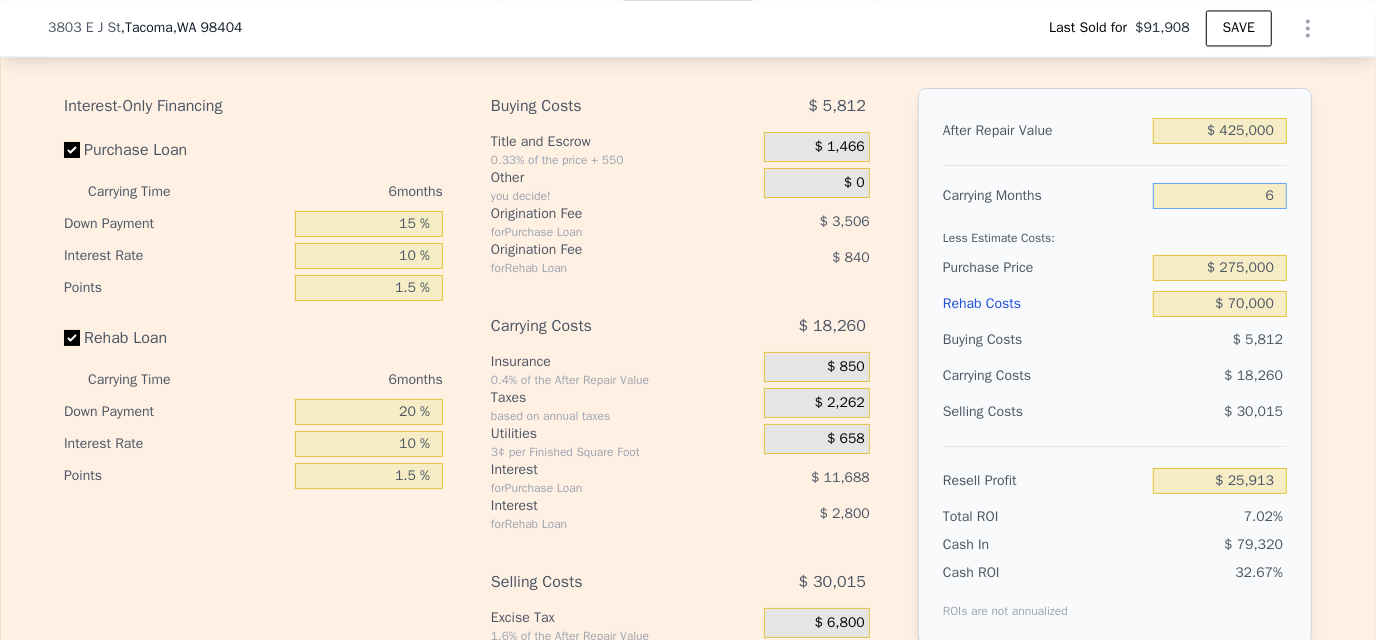 drag, startPoint x: 1251, startPoint y: 193, endPoint x: 1268, endPoint y: 193, distance: 17 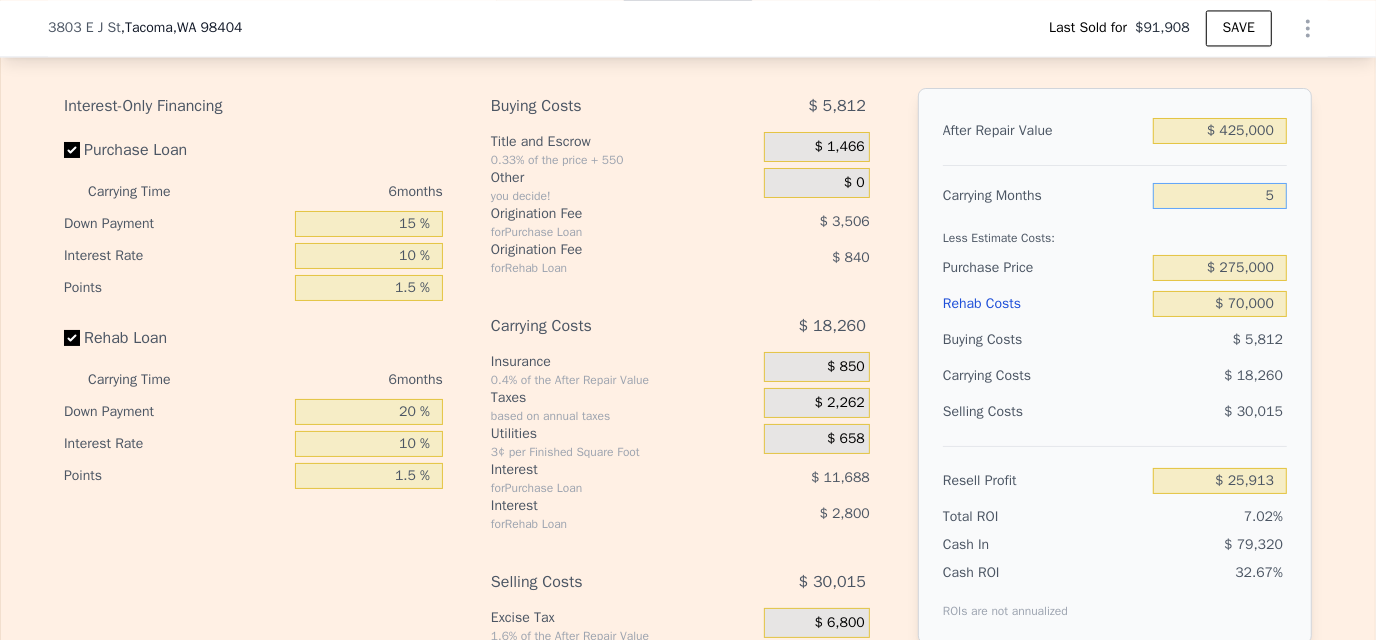 type on "$ 28,956" 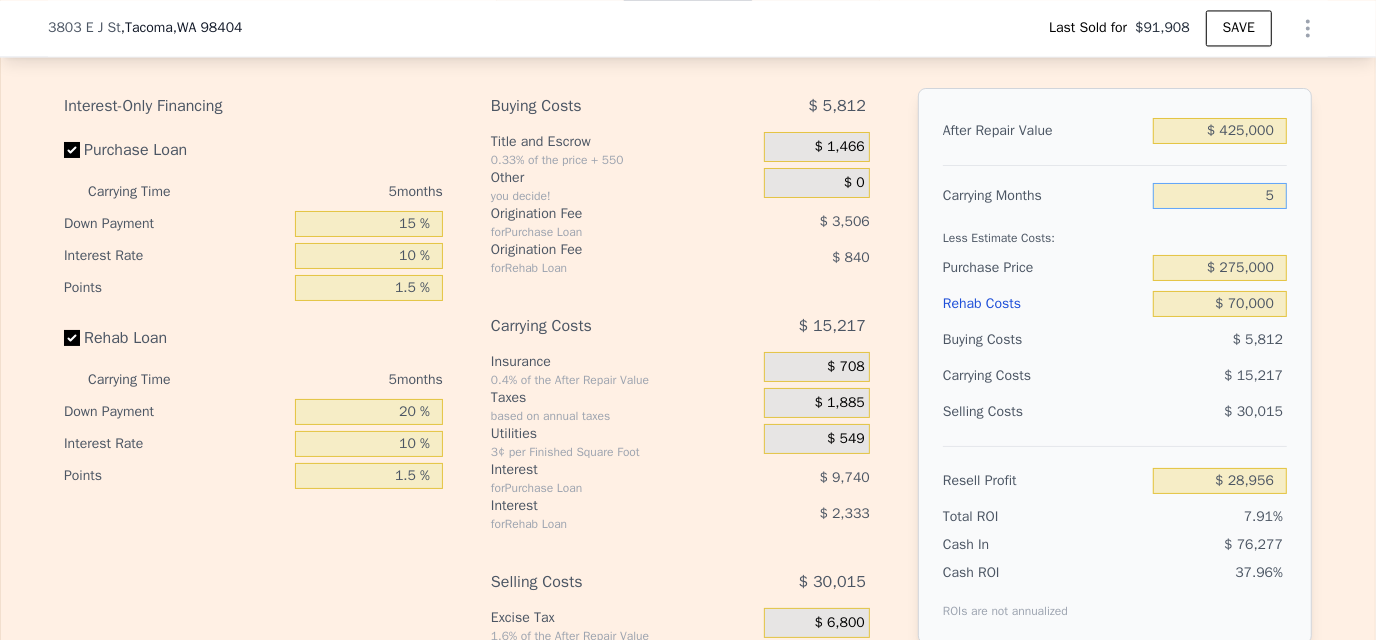 type on "5" 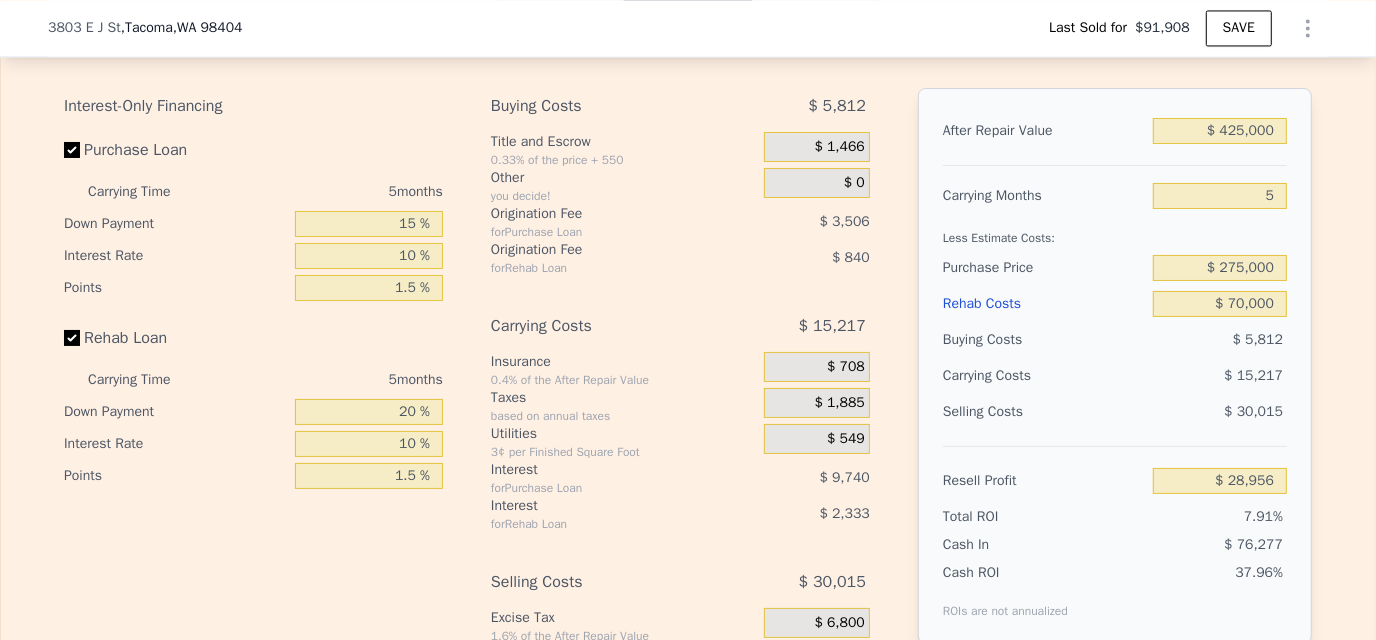 click on "Less Estimate Costs:" at bounding box center [1115, 232] 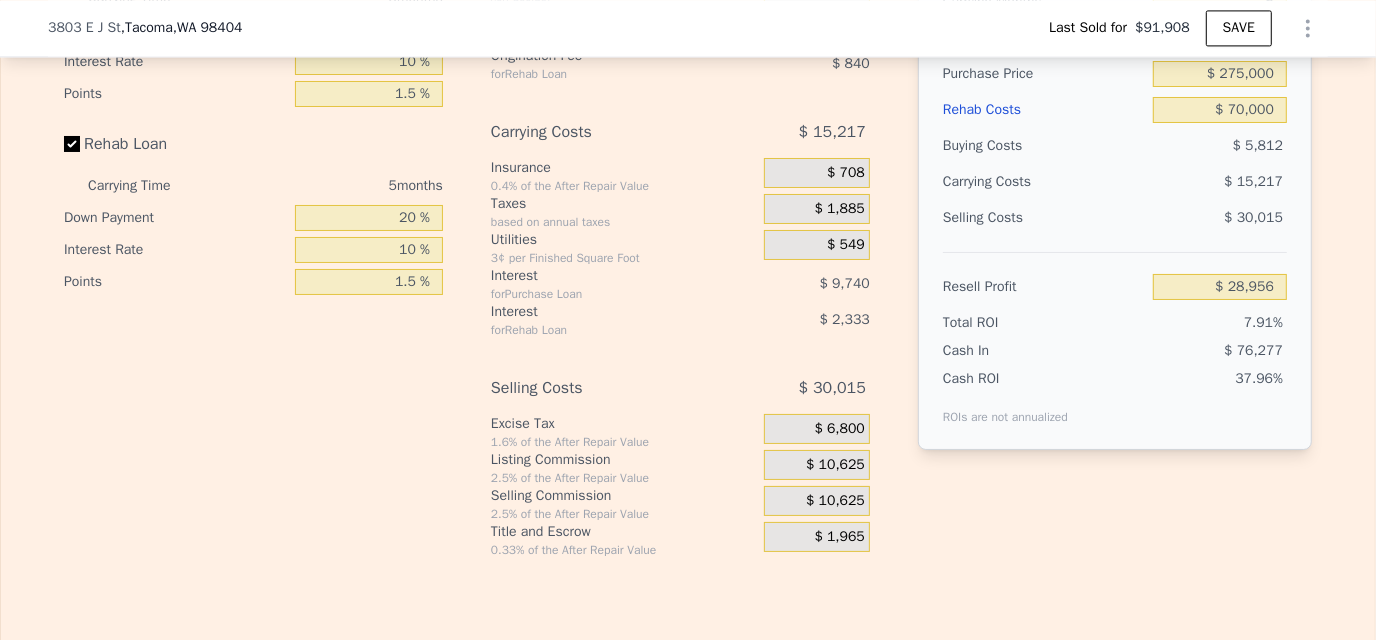 scroll, scrollTop: 3492, scrollLeft: 0, axis: vertical 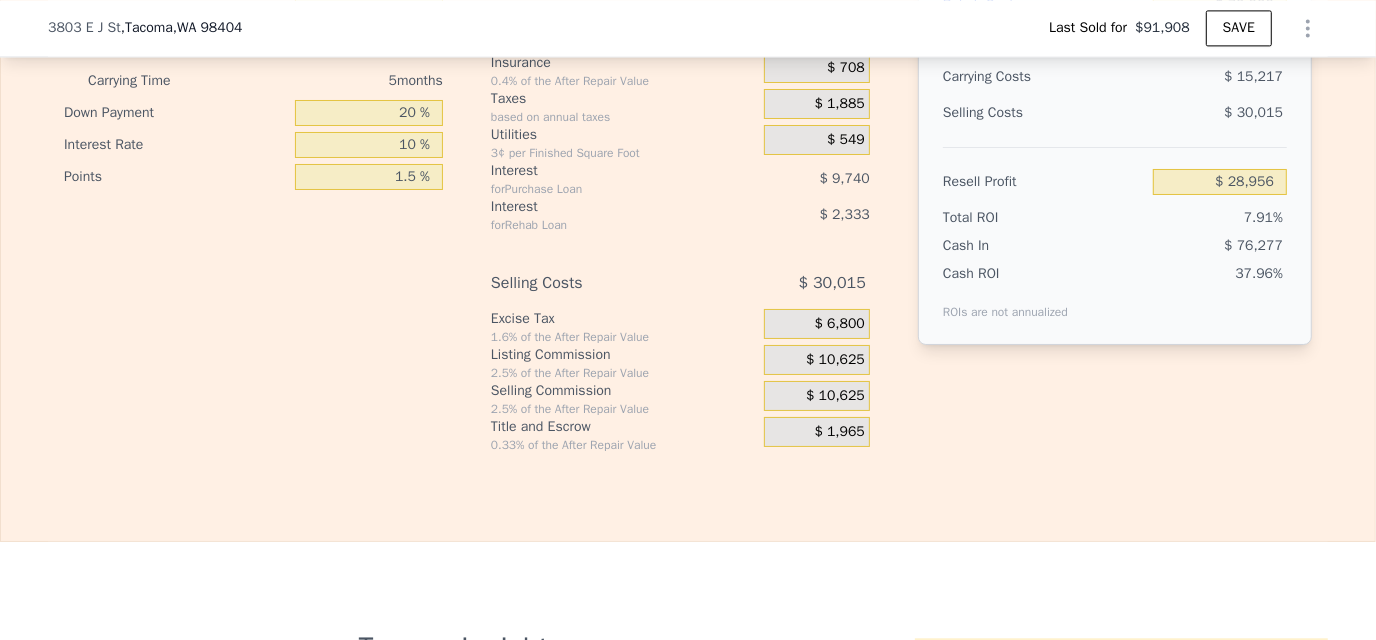 click on "$ 10,625" at bounding box center [817, 360] 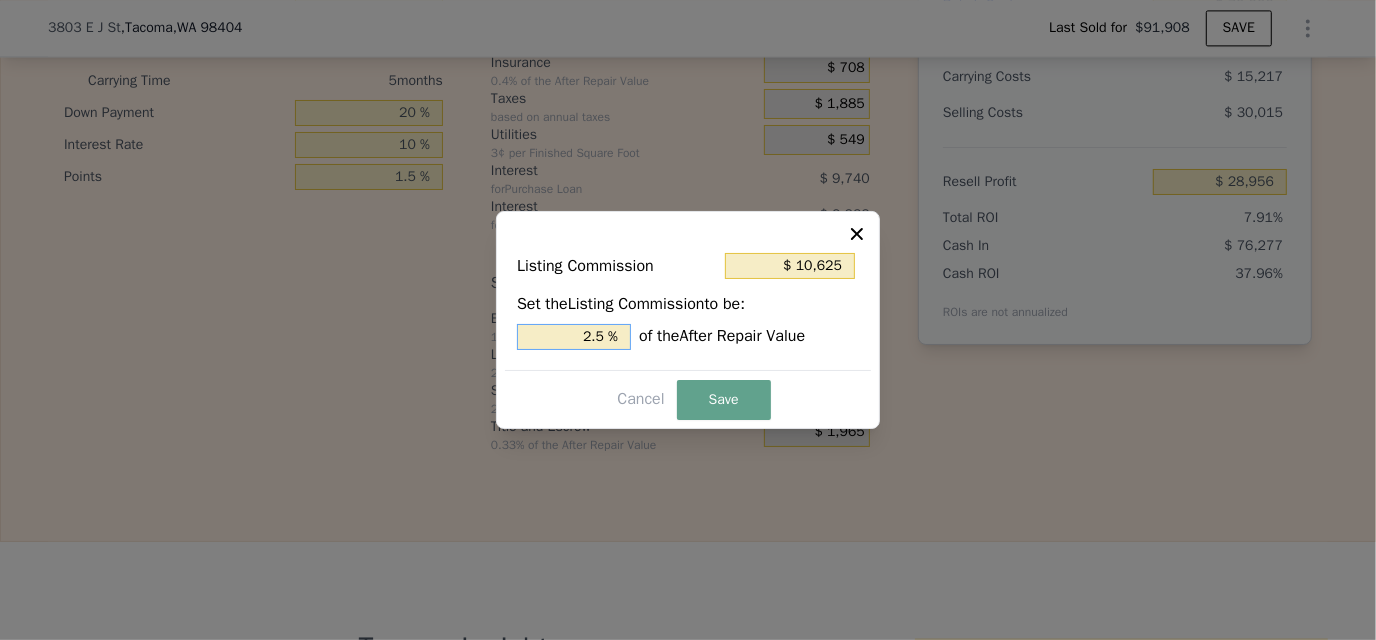 drag, startPoint x: 559, startPoint y: 345, endPoint x: 684, endPoint y: 332, distance: 125.67418 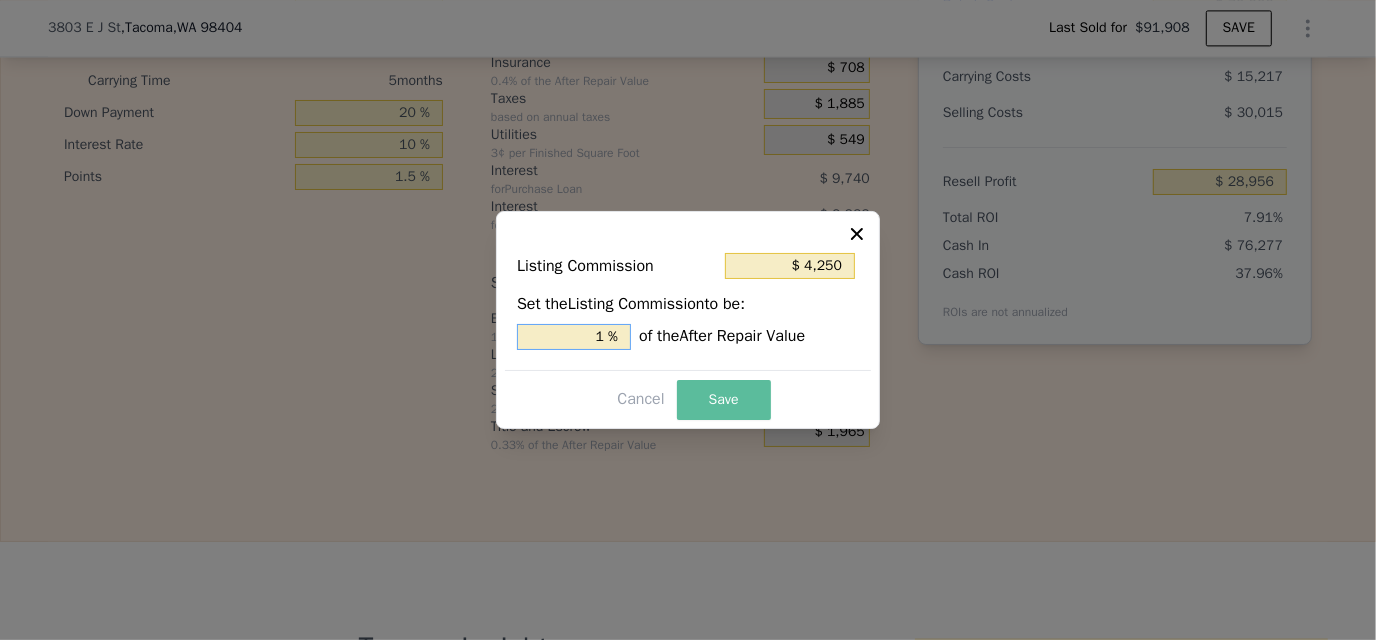 type on "1 %" 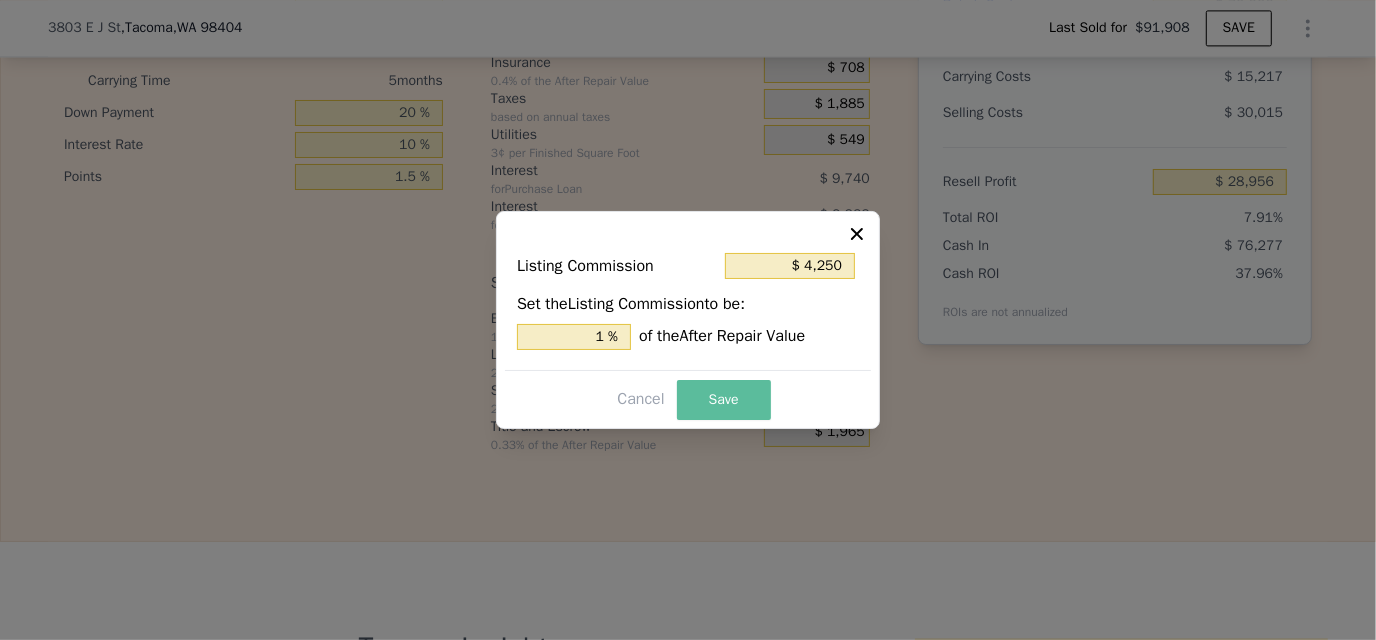 click on "Save" at bounding box center [724, 400] 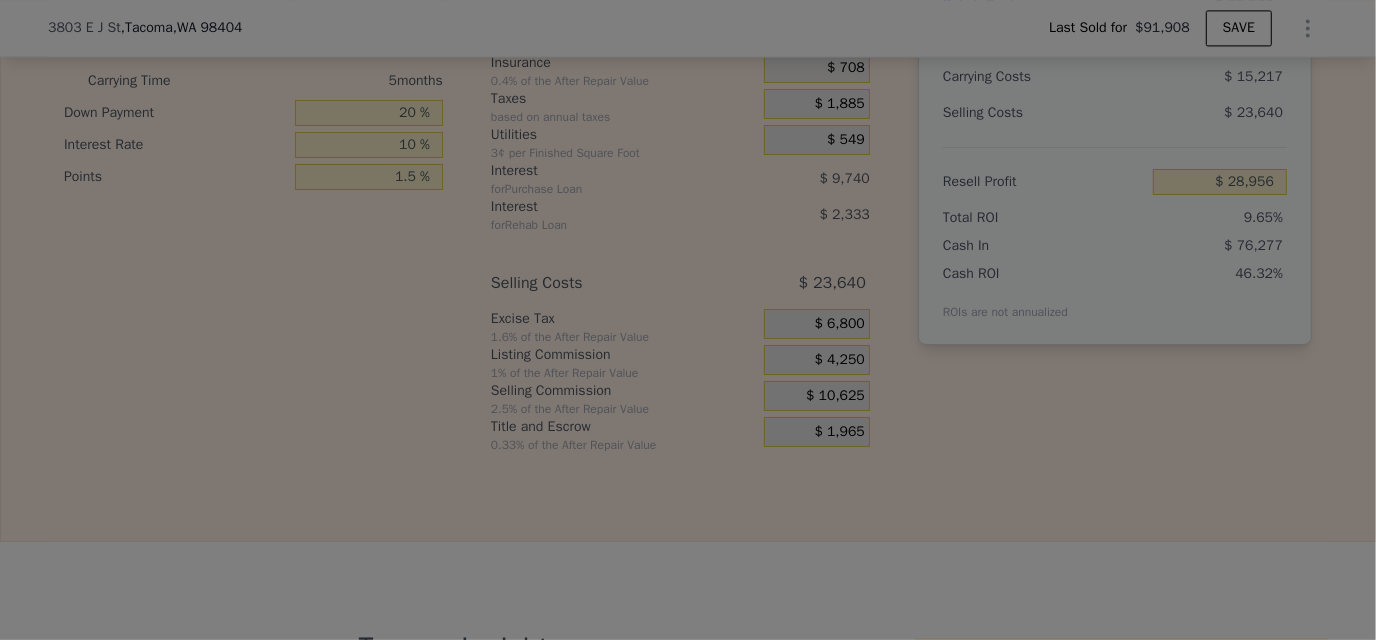 type on "$ 35,331" 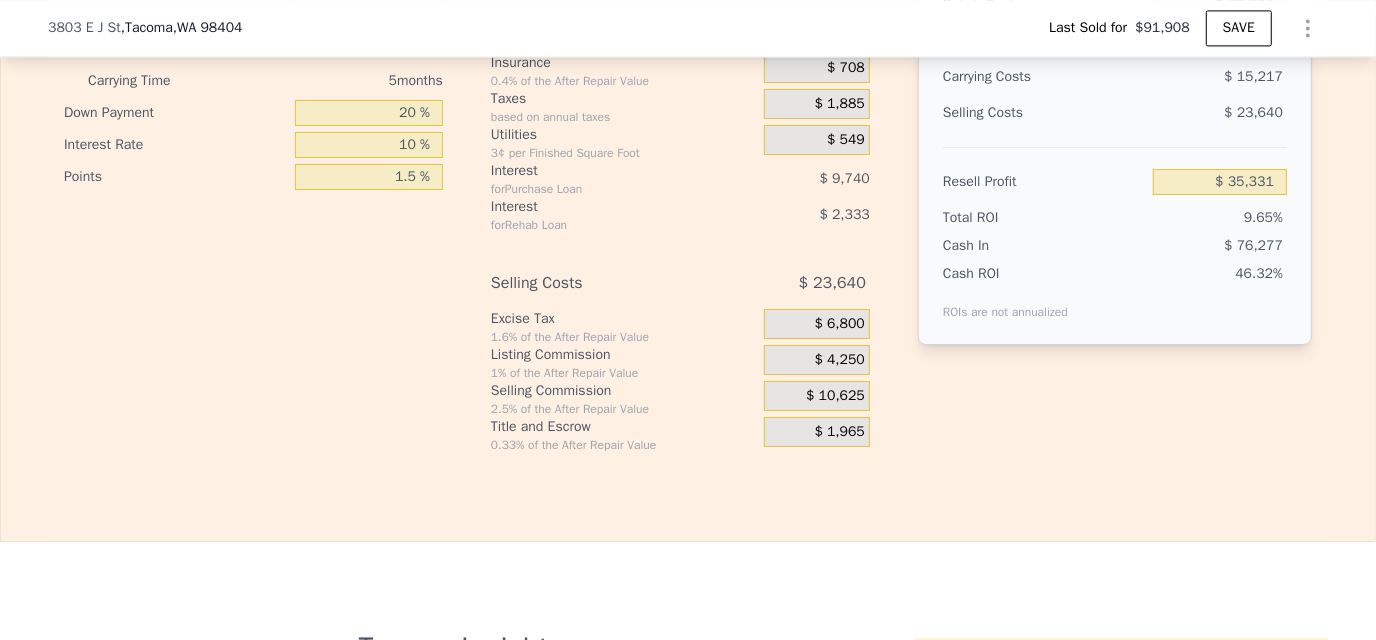 click on "Rehab Resell Rental Edit the assumptions in yellow boxes. Input profit to calculate an offer price. Pre-set assumptions are computer generated by Lotside . Interest-Only Financing Purchase Loan Carrying Time 5 months Down Payment 15 % Interest Rate 10 % Points 1.5 % Rehab Loan Carrying Time 5 months Down Payment 20 % Interest Rate 10 % Points 1.5 % Buying Costs $ 5,812 Title and Escrow 0.33% of the price + 550 $ 1,466 Other you decide! $ 0 Origination Fee for Purchase Loan $ 3,506 Origination Fee for Rehab Loan $ 840 Carrying Costs $ 15,217 Insurance 0.4% of the After Repair Value $ 708 Taxes based on annual taxes $ 1,885 Utilities 3¢ per Finished Square Foot $ 549 Interest for Purchase Loan $ 9,740 Interest for Rehab Loan $ 2,333 Selling Costs $ 23,640 Excise Tax 1.6% of the After Repair Value $ 6,800 Listing Commission 1% of the After Repair Value $ 4,250 Selling Commission 2.5% of the After Repair Value $ 10,625 Title and Escrow 0.33% of the After Repair Value $ 1,965 After Repair Value 5" at bounding box center (688, 60) 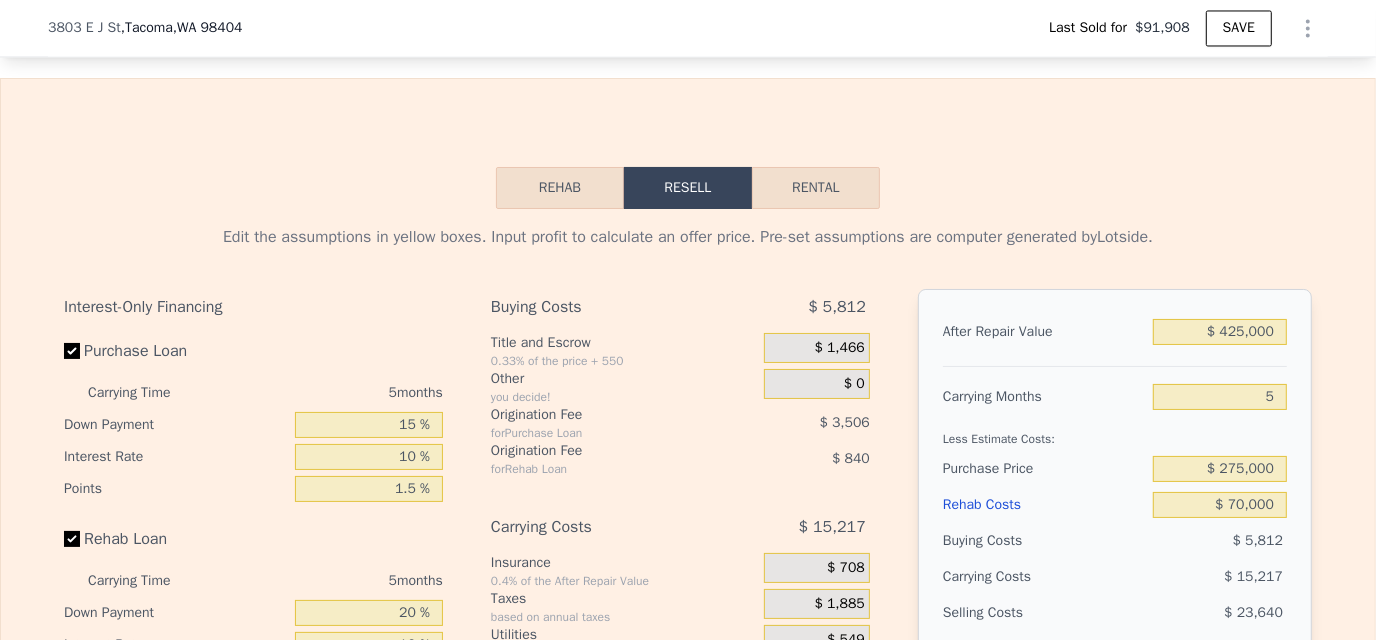 scroll, scrollTop: 2993, scrollLeft: 0, axis: vertical 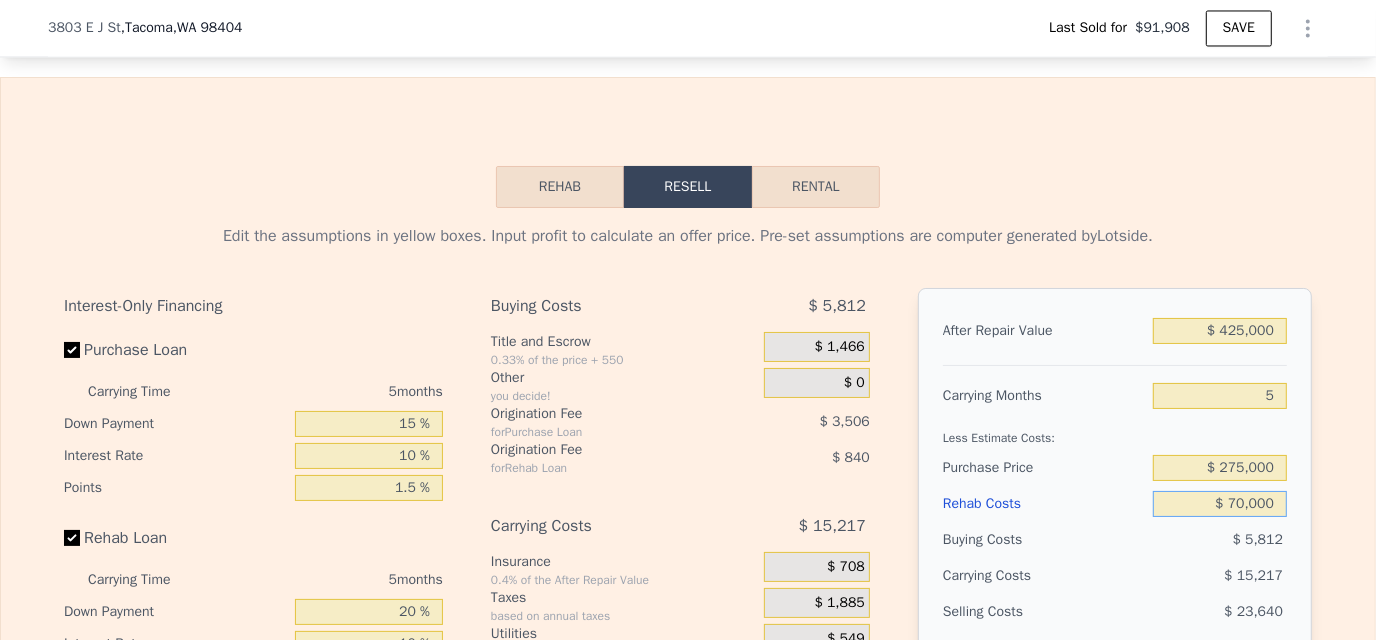 click on "$ 70,000" at bounding box center (1220, 504) 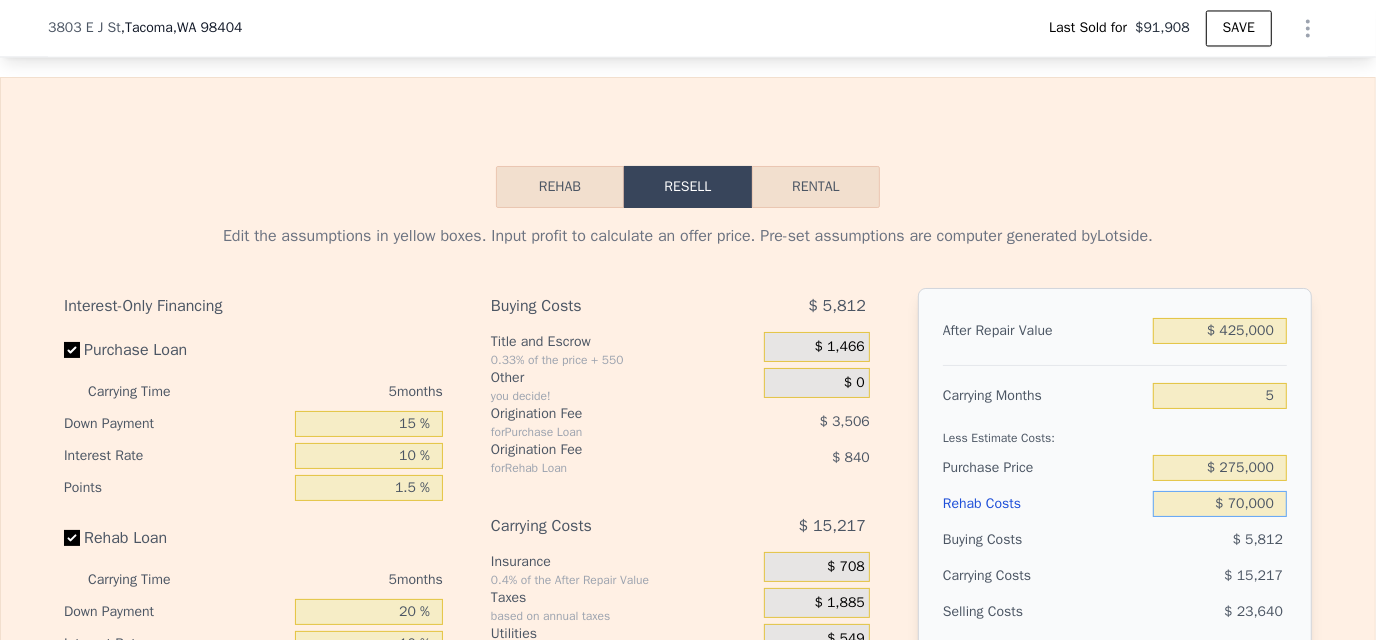 type on "$ 0000" 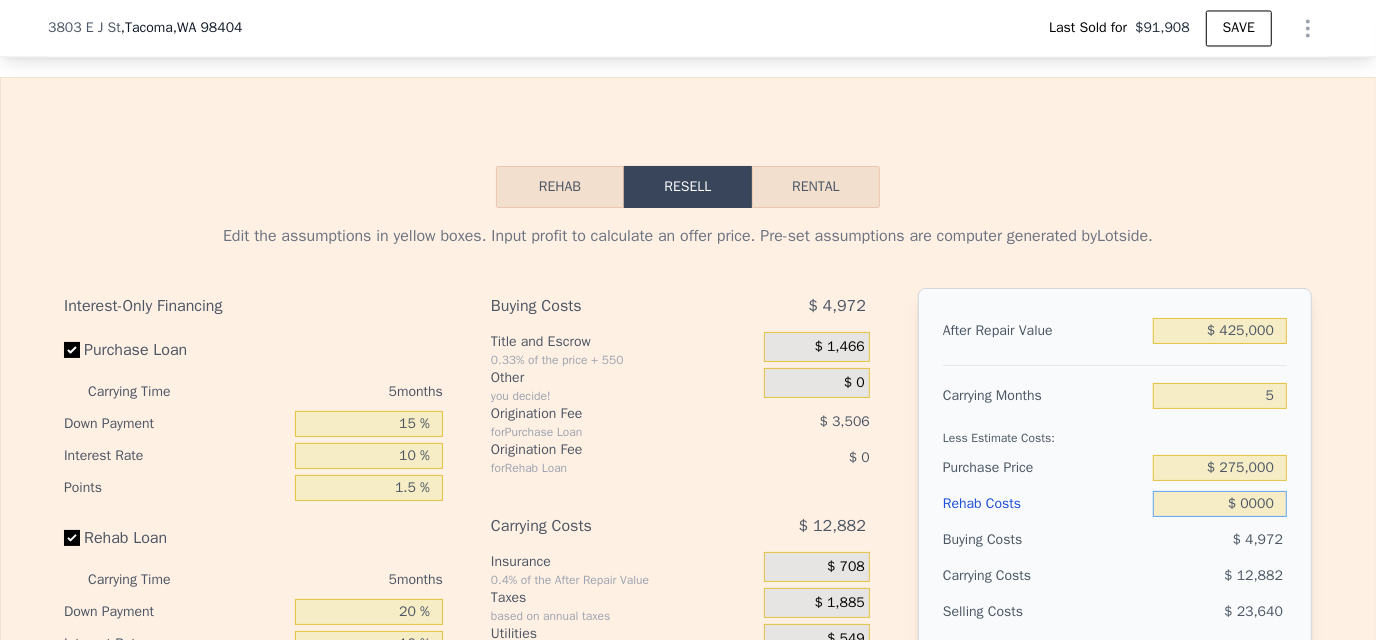 type on "$ 108,506" 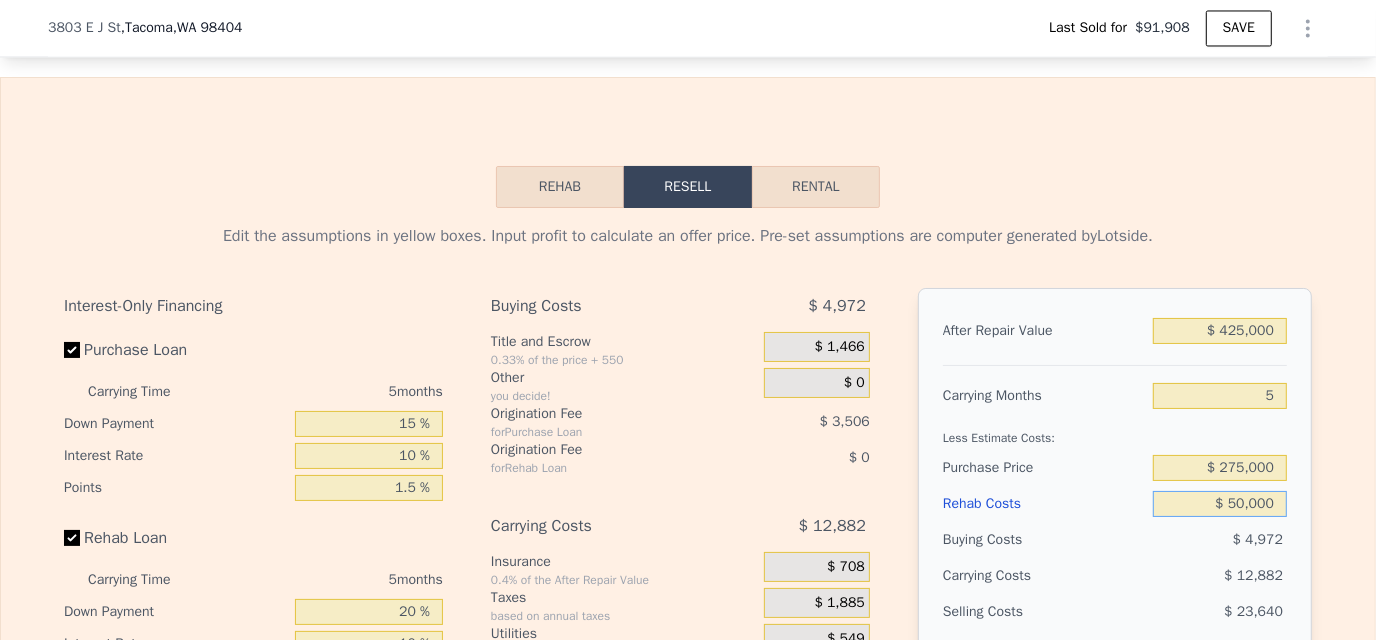type on "$ 56,241" 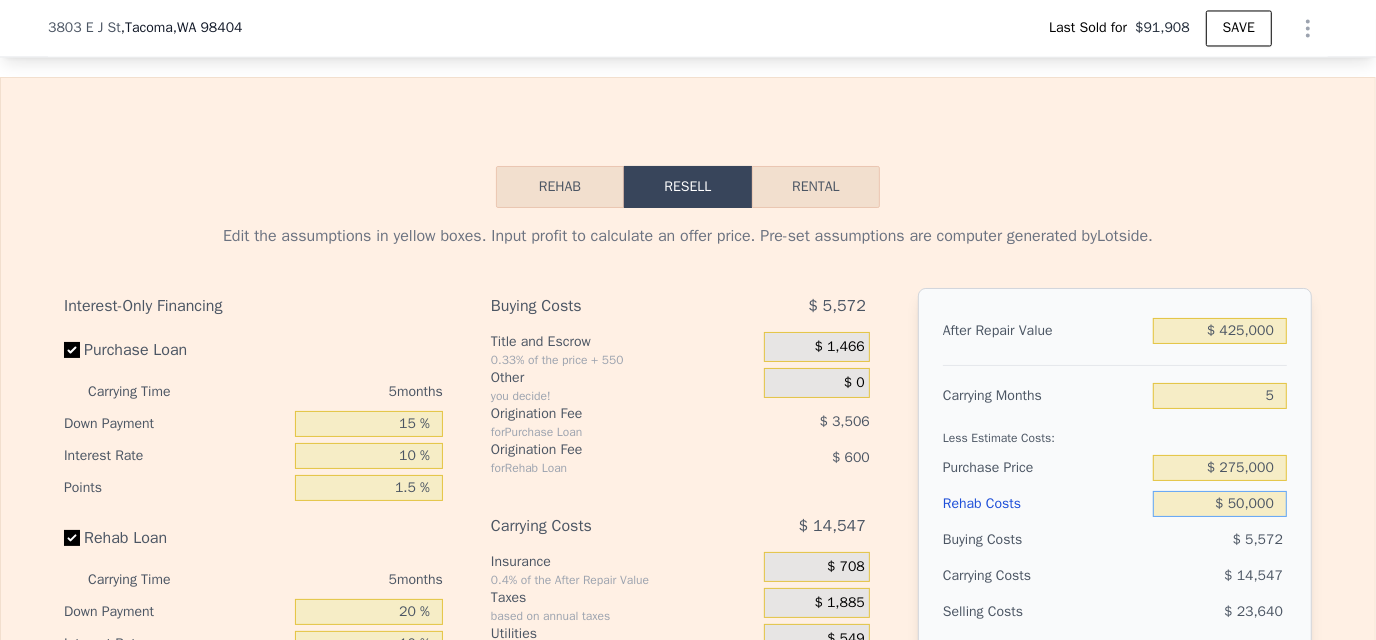 type on "$ 50,000" 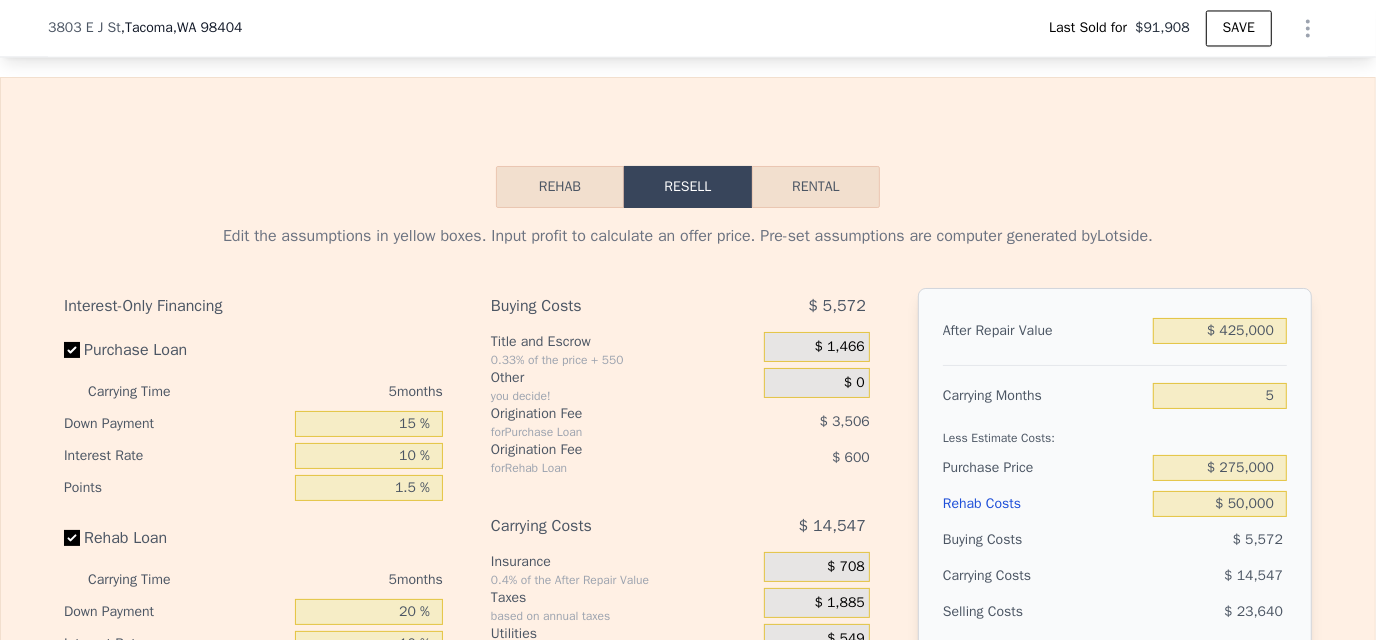 click on "Carrying Months" at bounding box center (1044, 396) 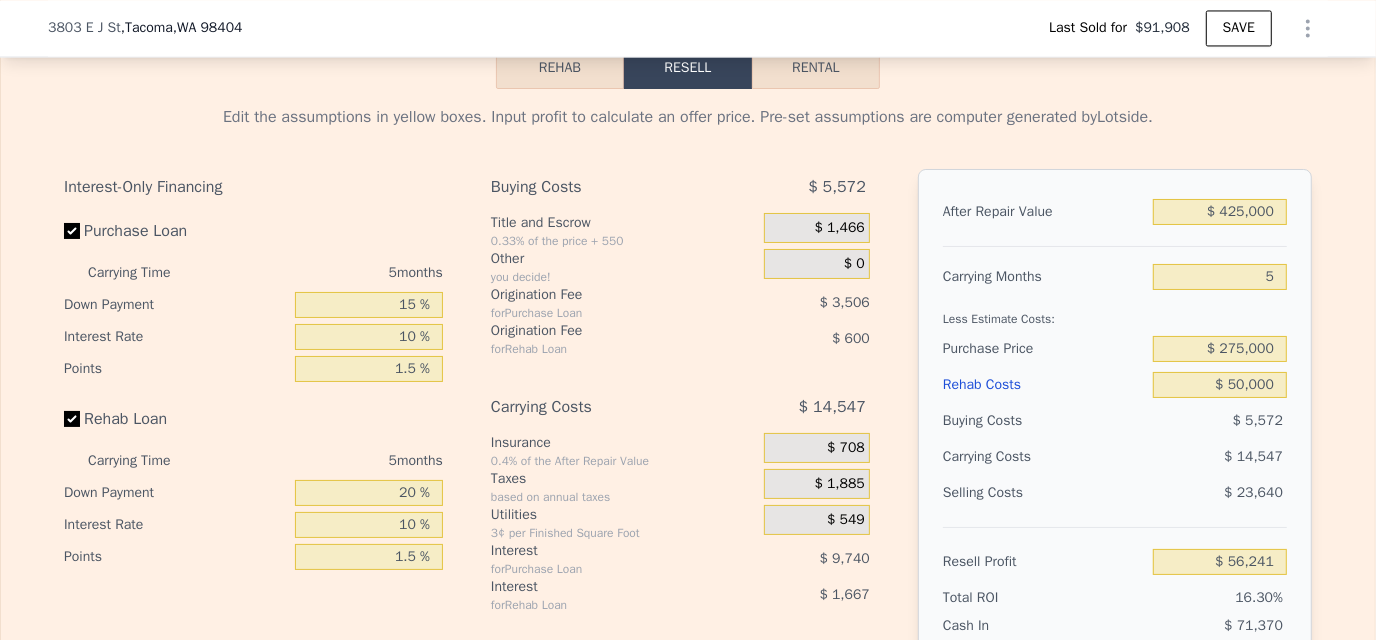 scroll, scrollTop: 3292, scrollLeft: 0, axis: vertical 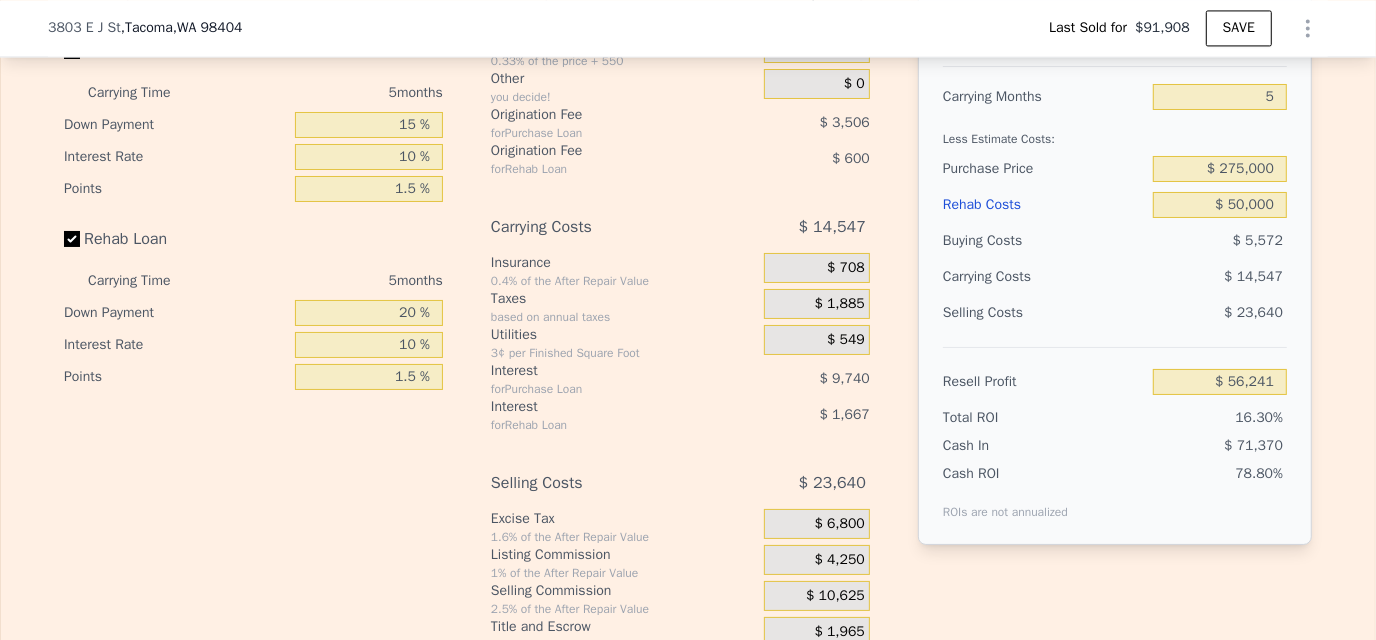 click on "Resell Profit $ 56,241" at bounding box center [1115, 373] 